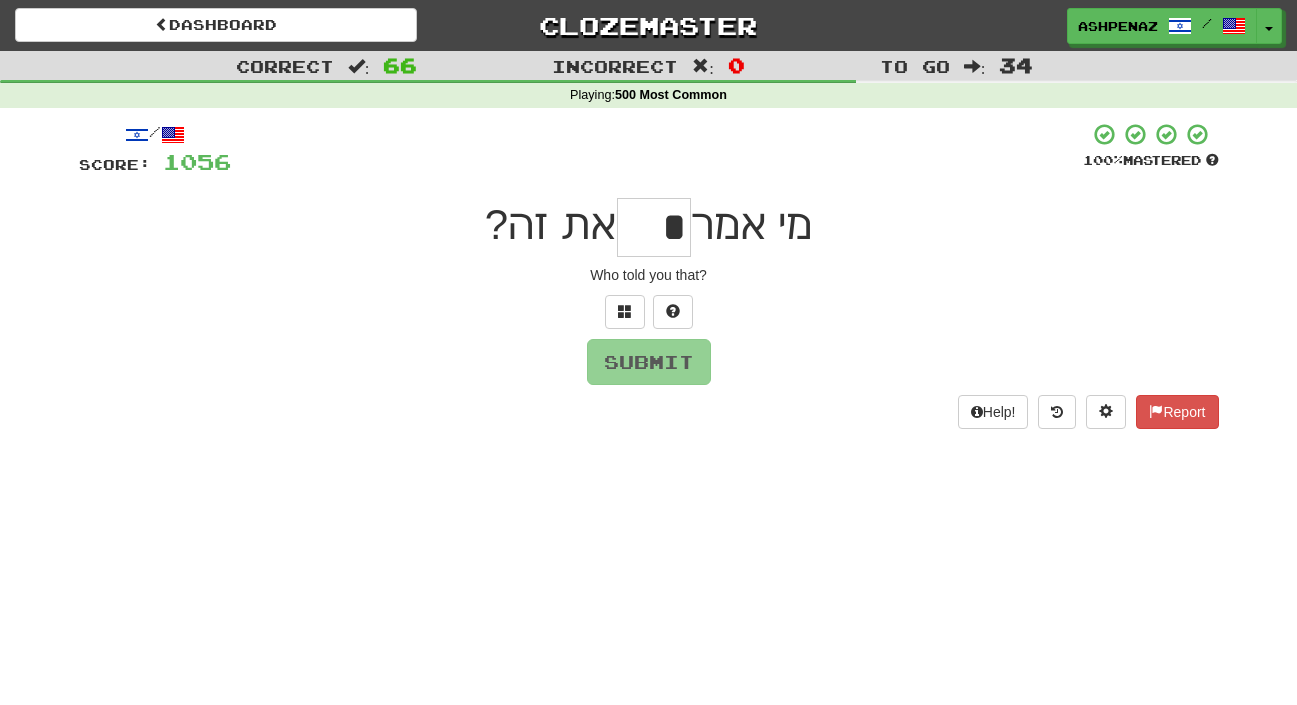 scroll, scrollTop: 0, scrollLeft: 0, axis: both 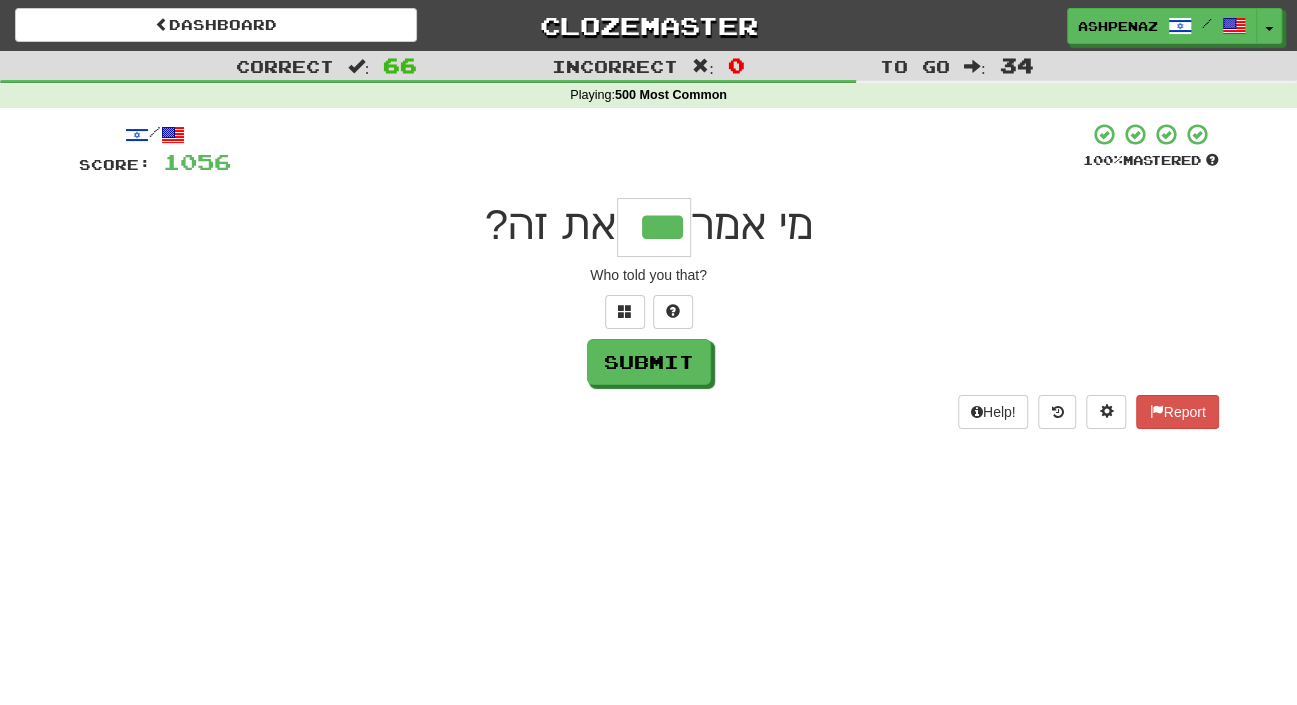 type on "***" 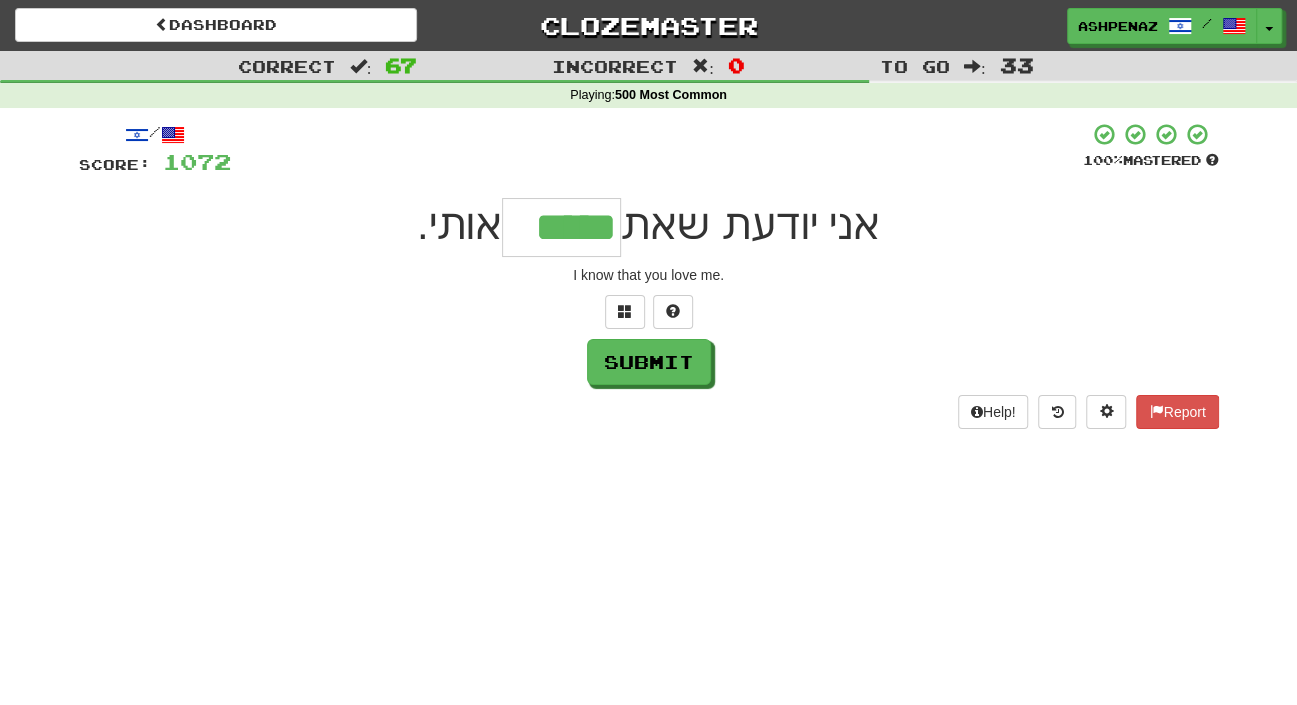 type on "*****" 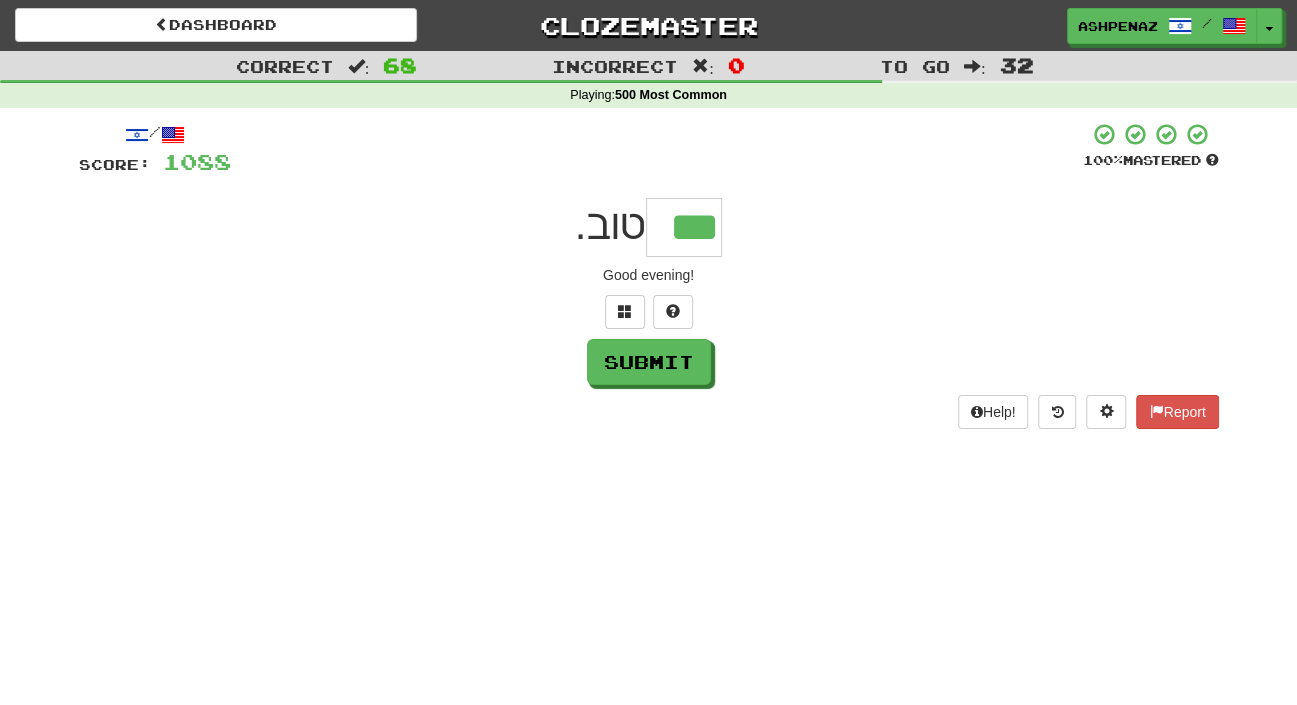 type on "***" 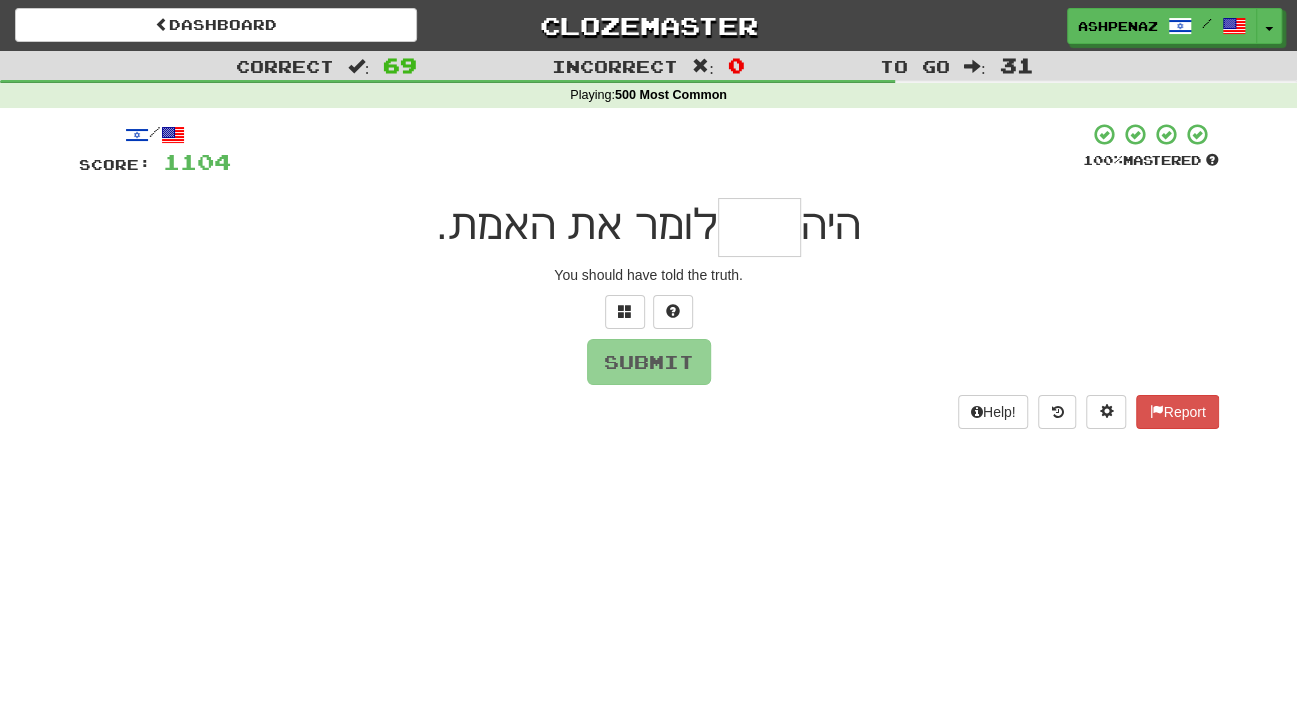 type on "*" 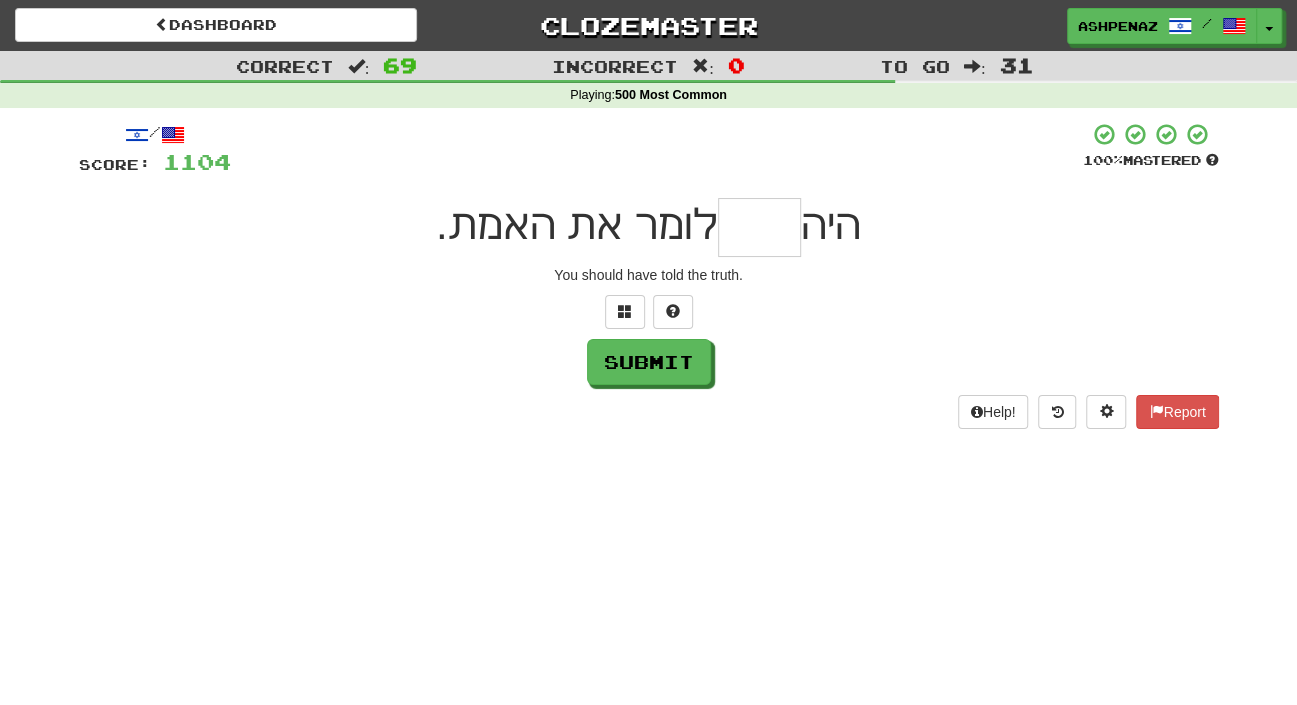 type on "*" 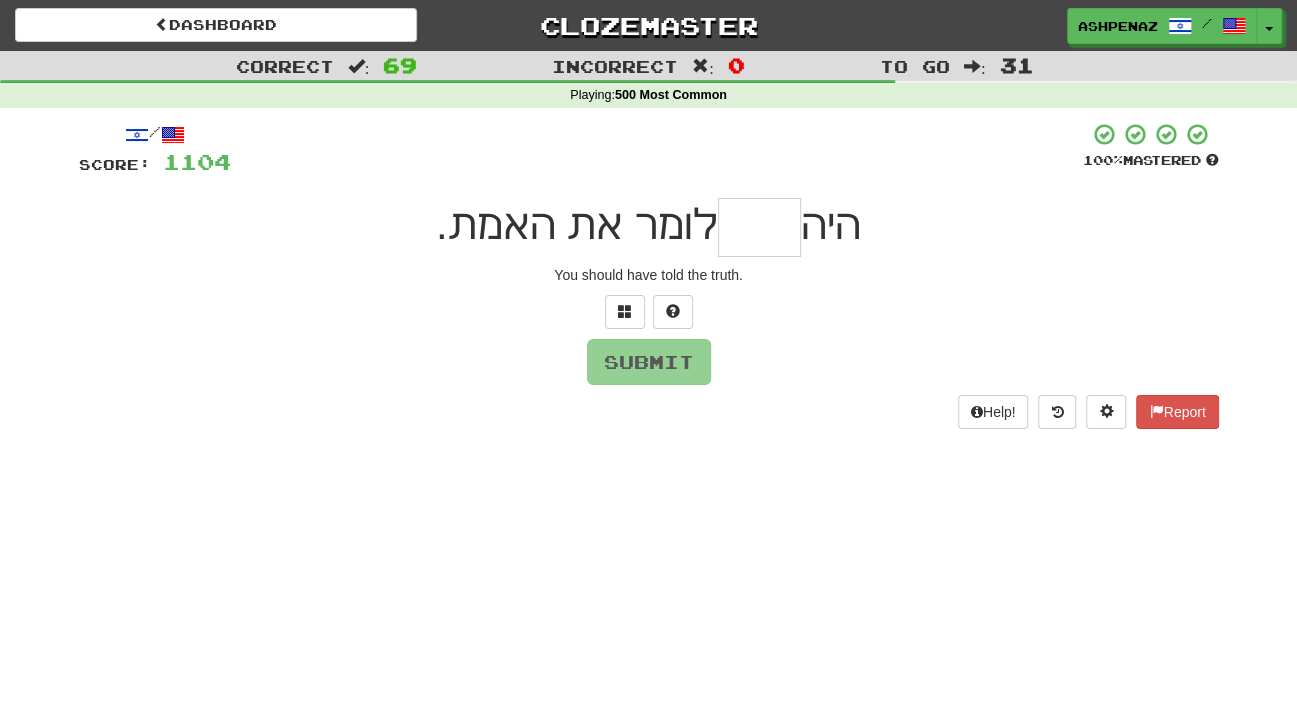 type on "*" 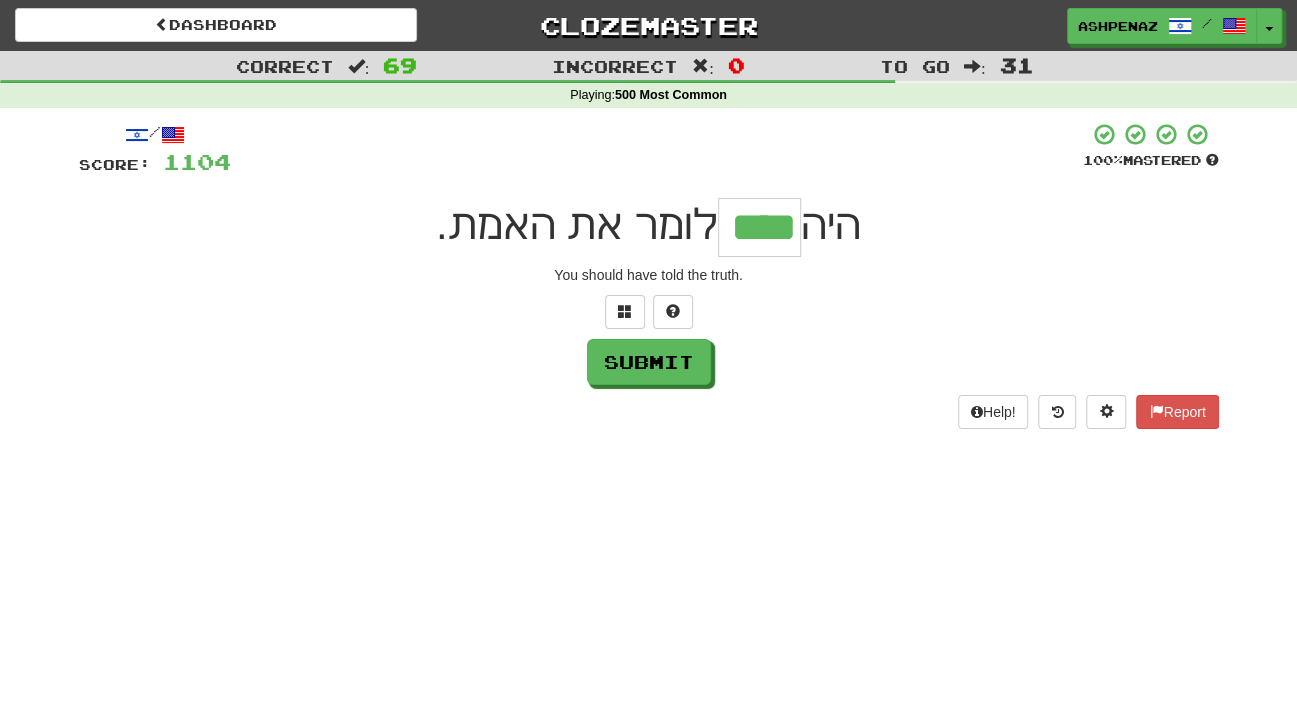 type on "****" 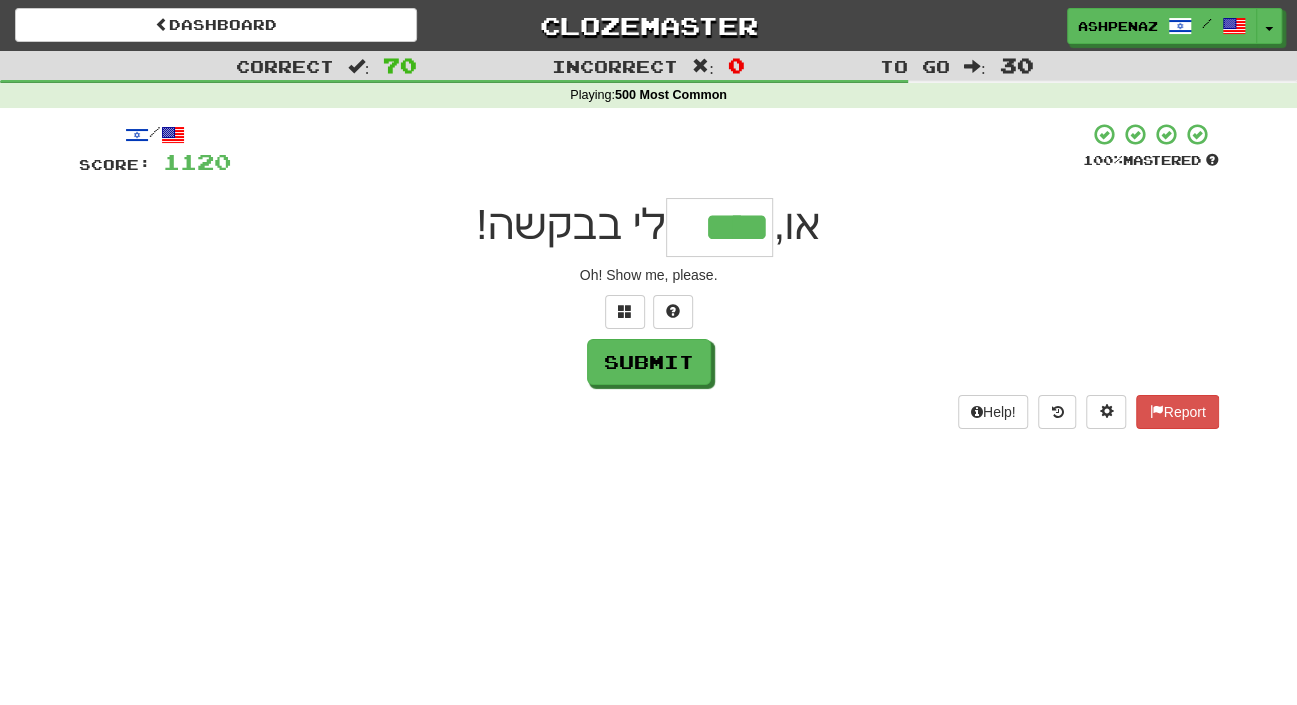 type on "****" 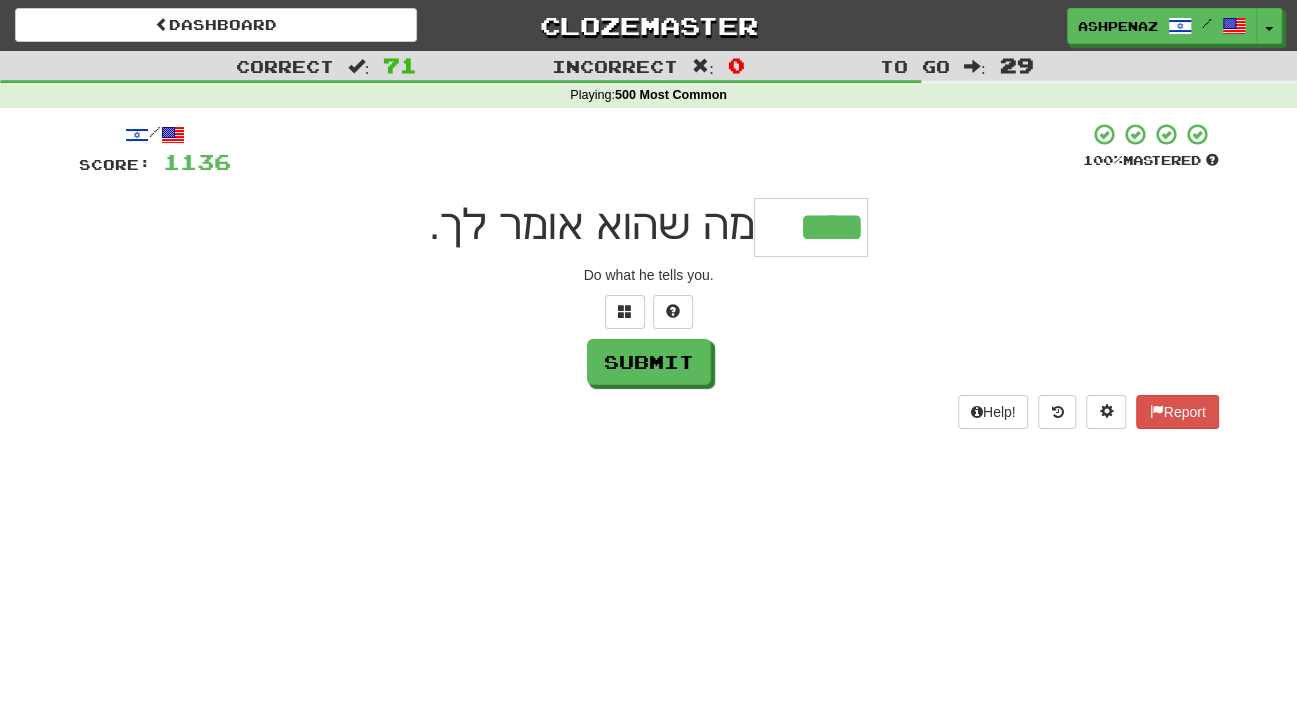 type on "****" 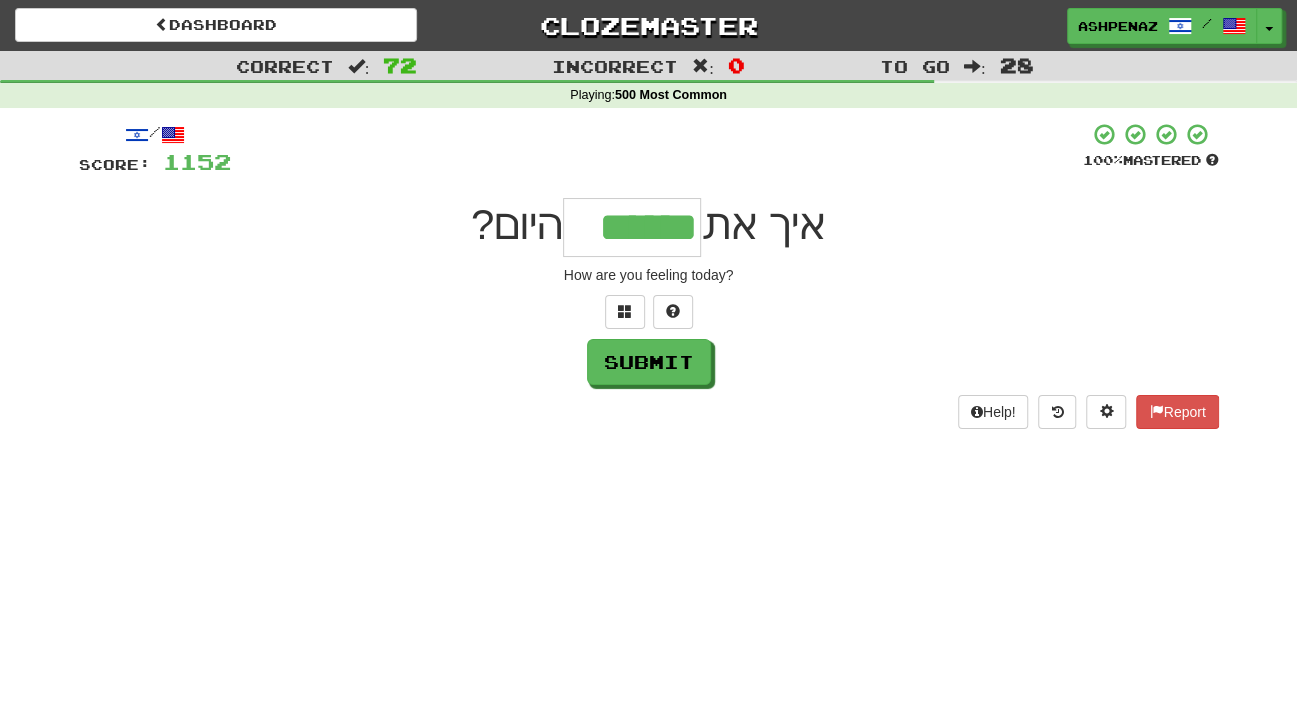 type on "******" 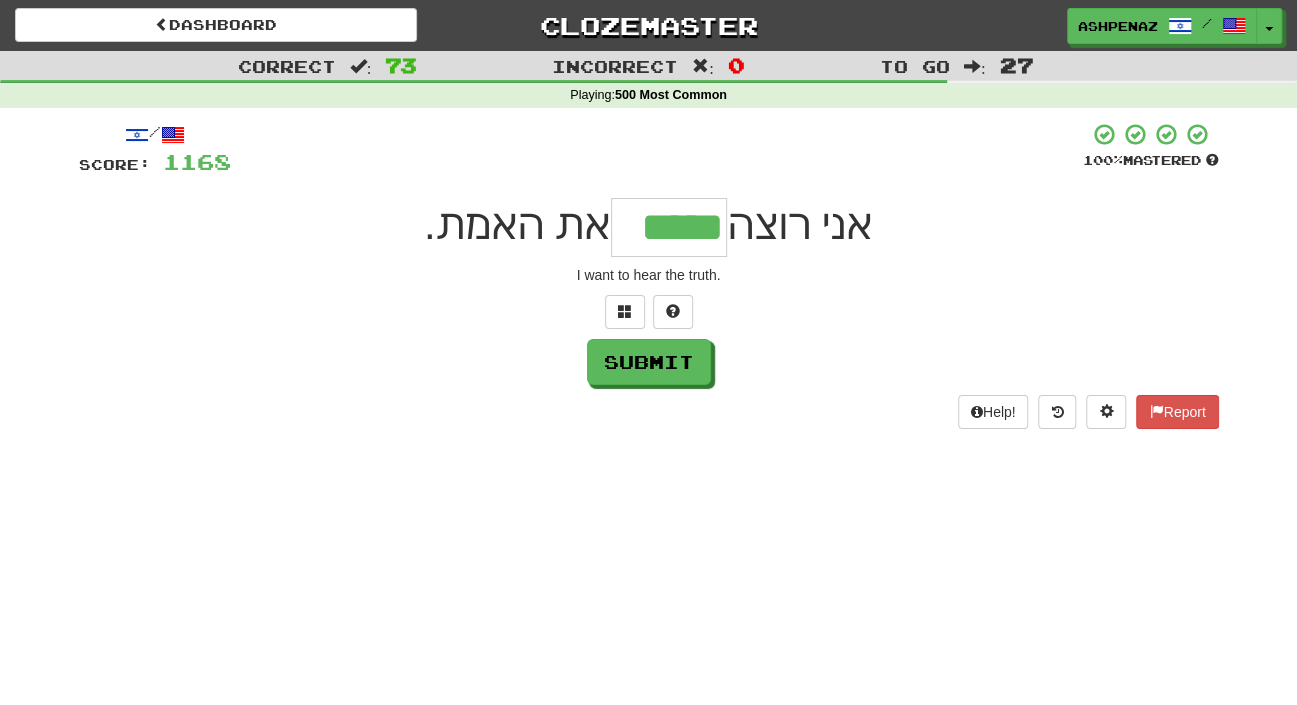 type on "*****" 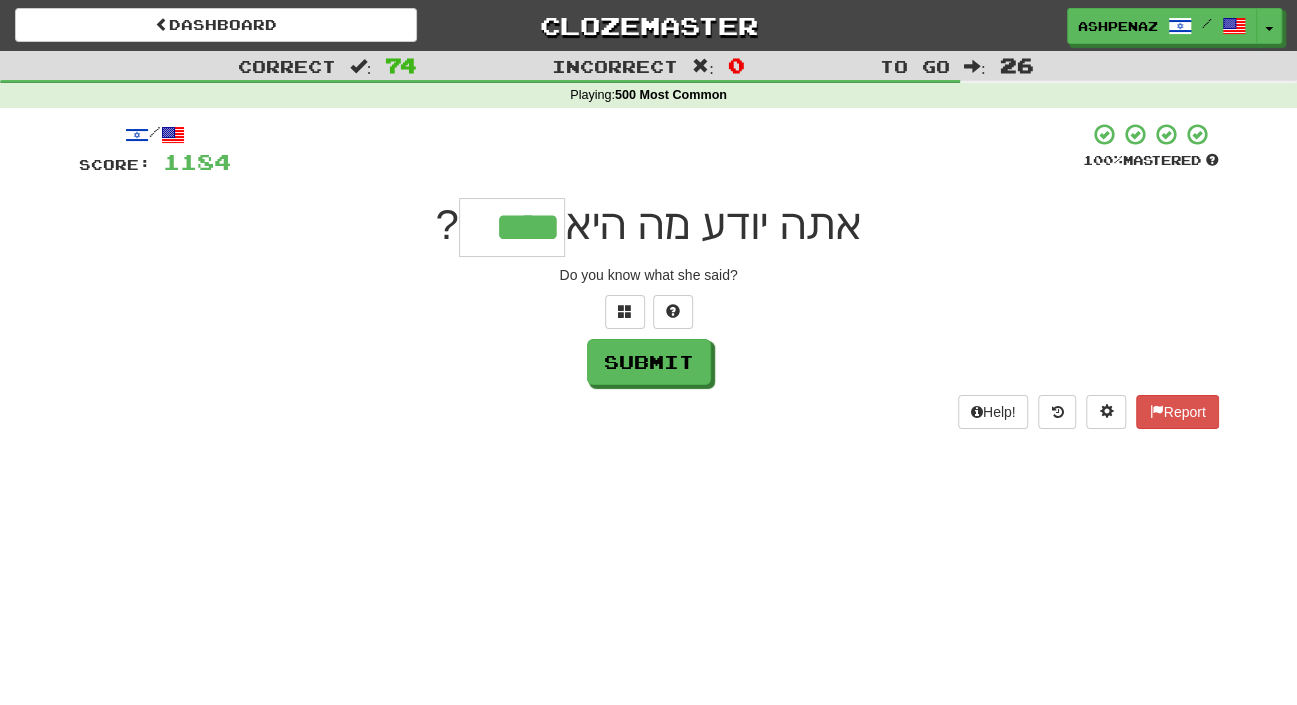 type on "****" 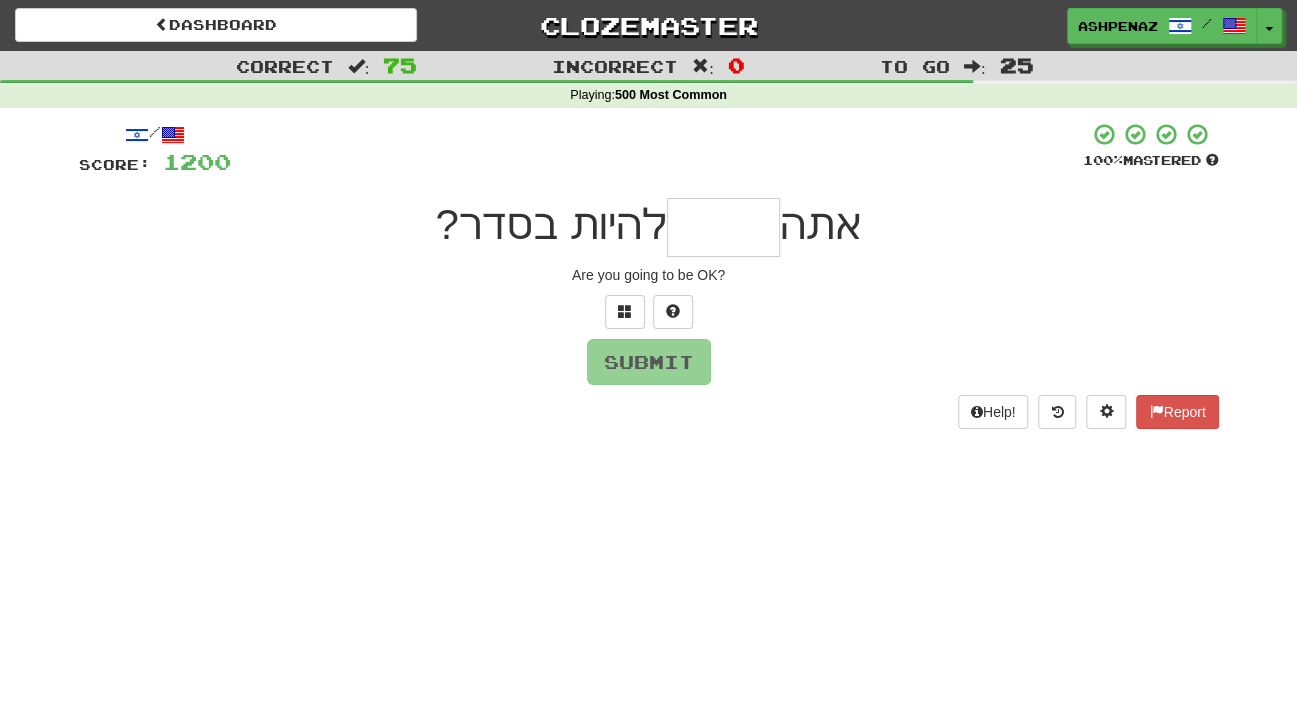 type on "*" 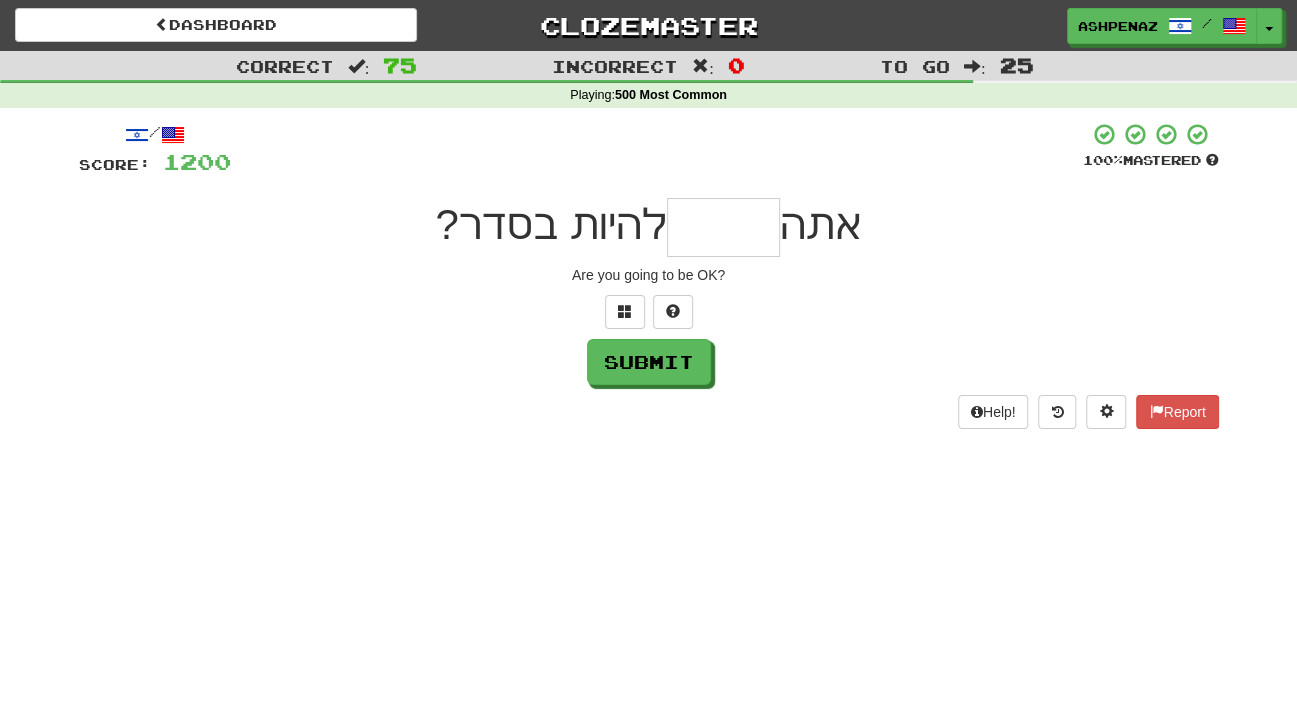 type on "*" 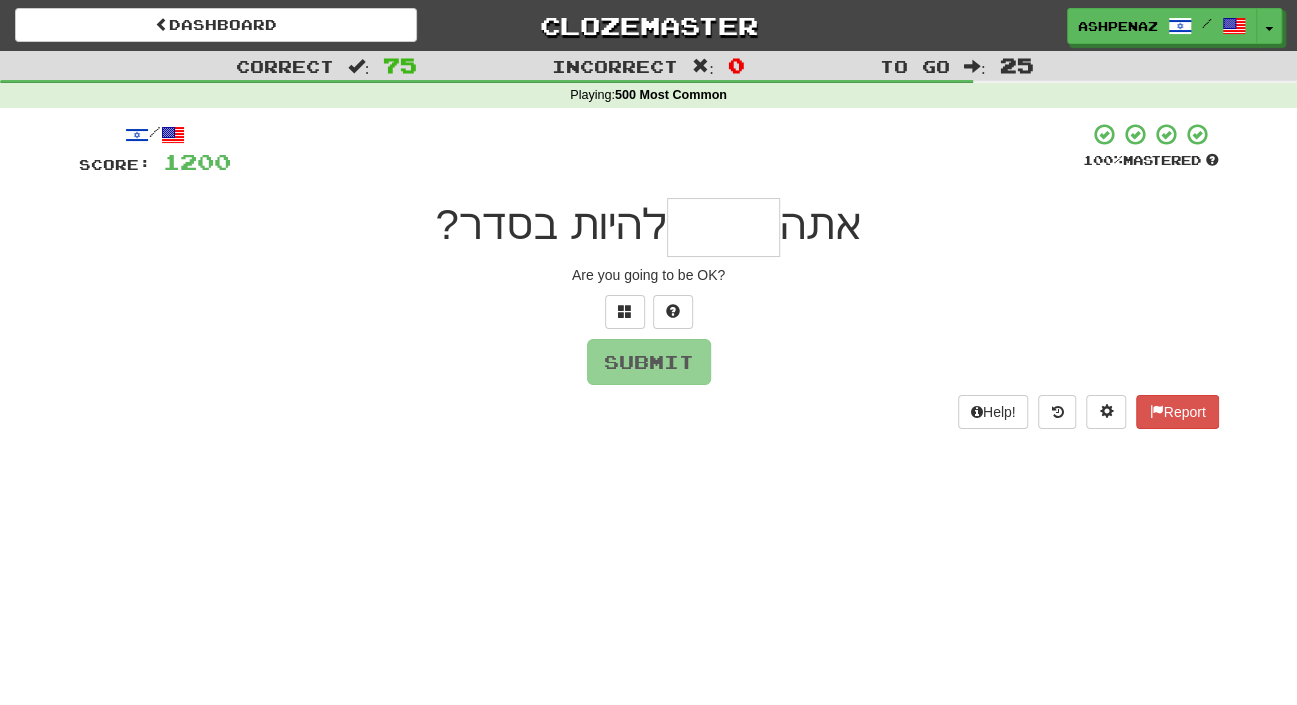 type on "*" 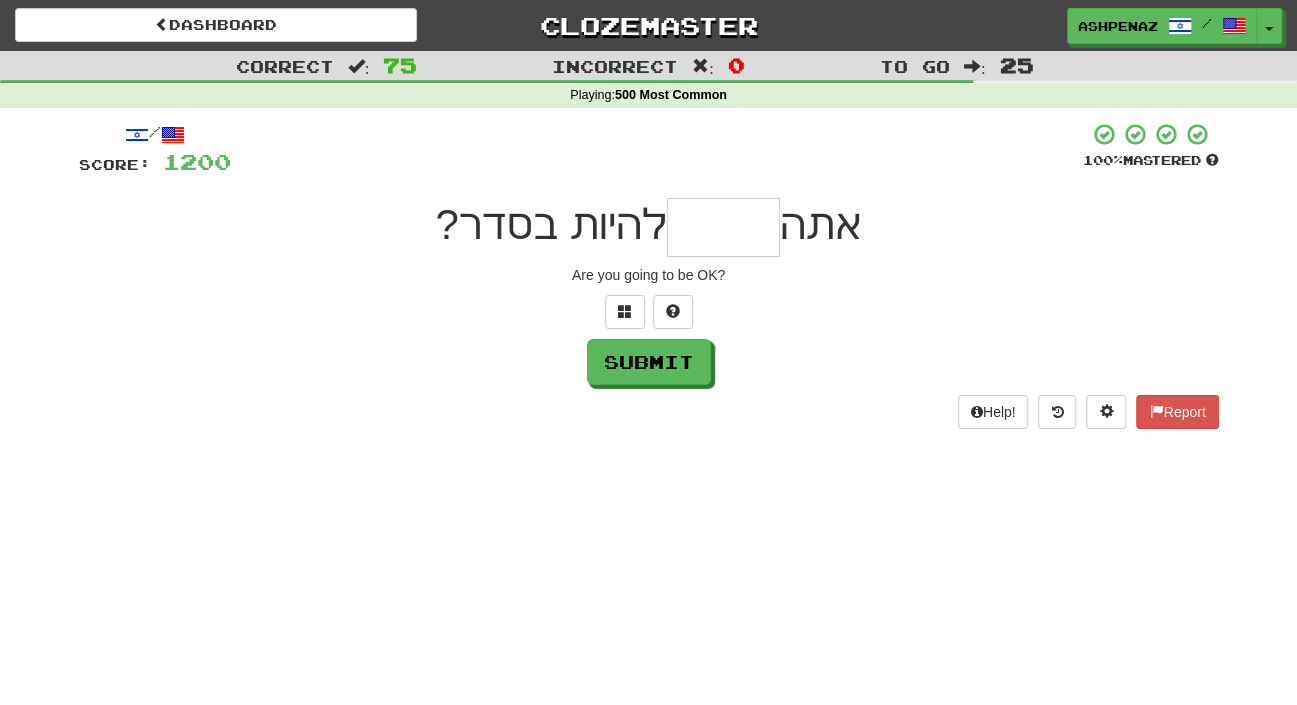 type on "*" 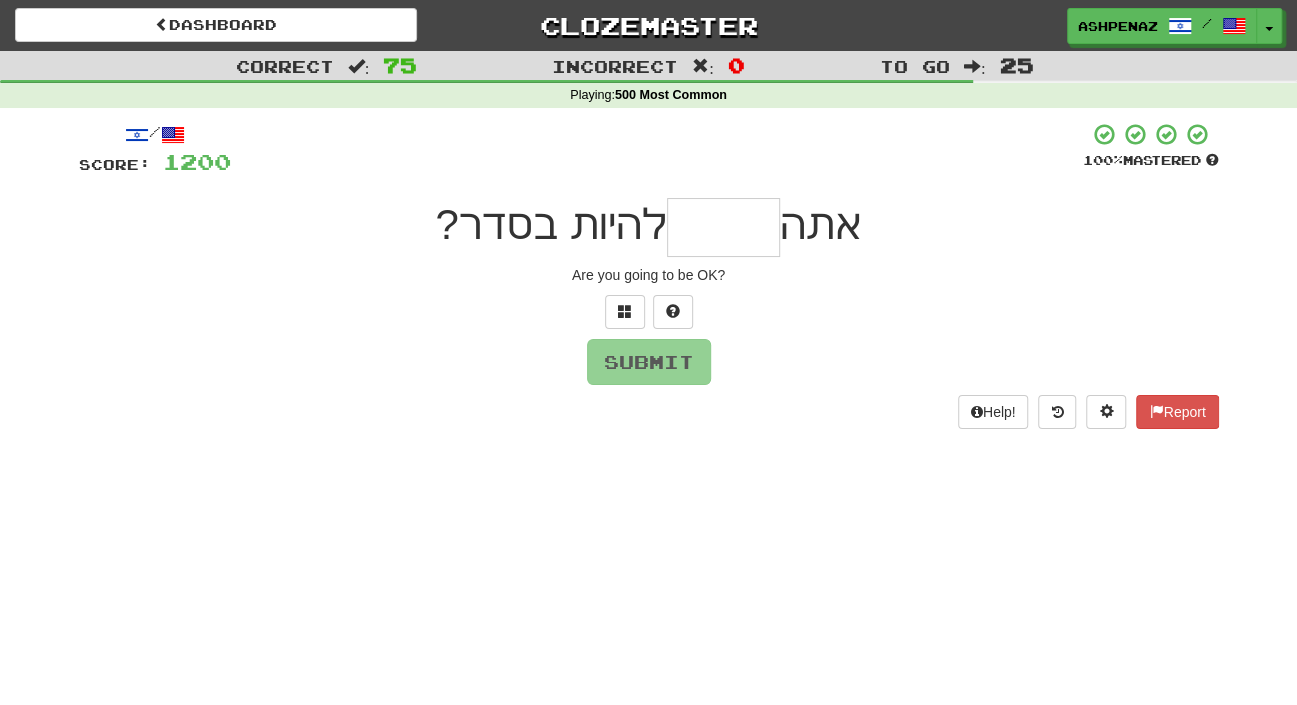 type on "*" 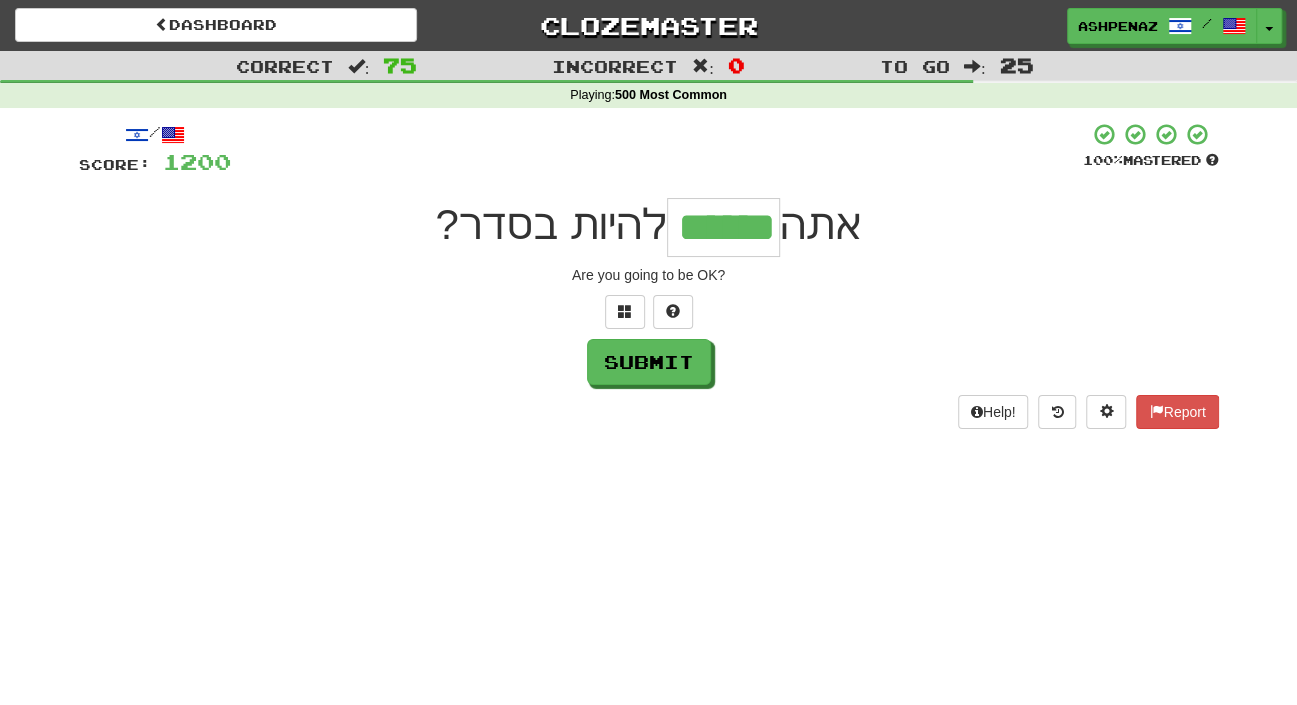 type on "******" 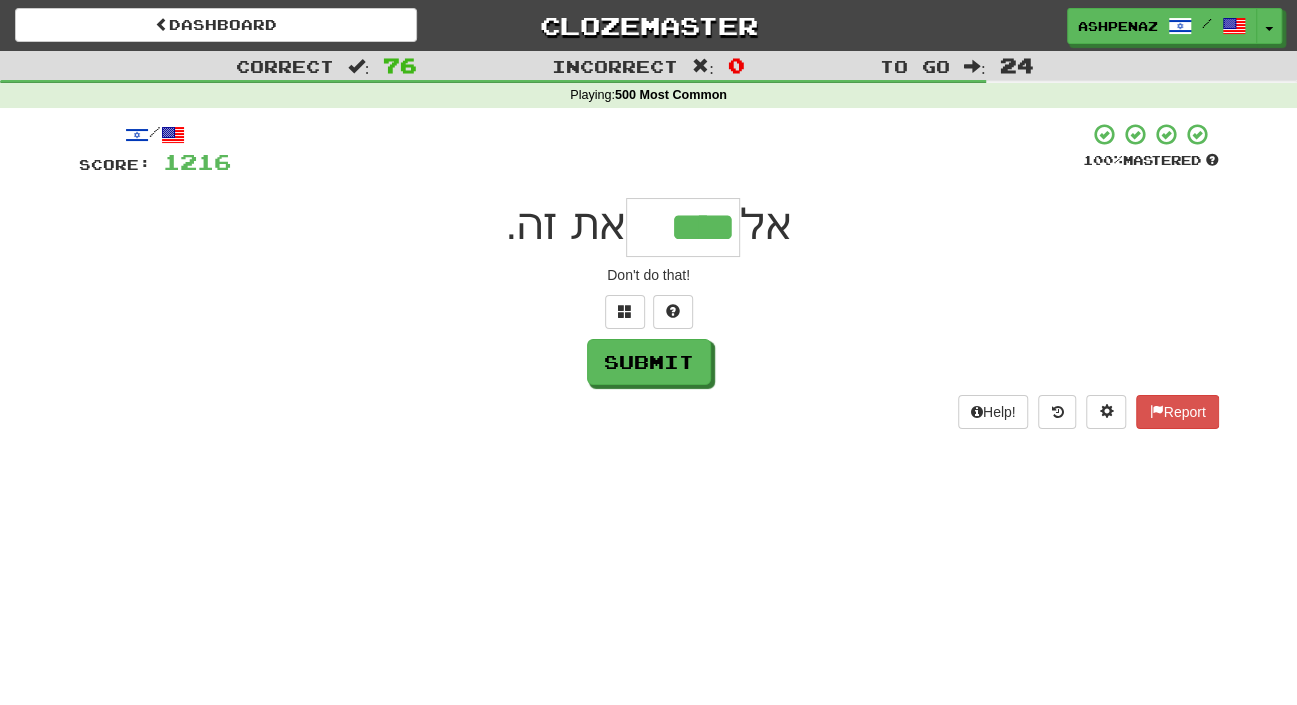 type on "****" 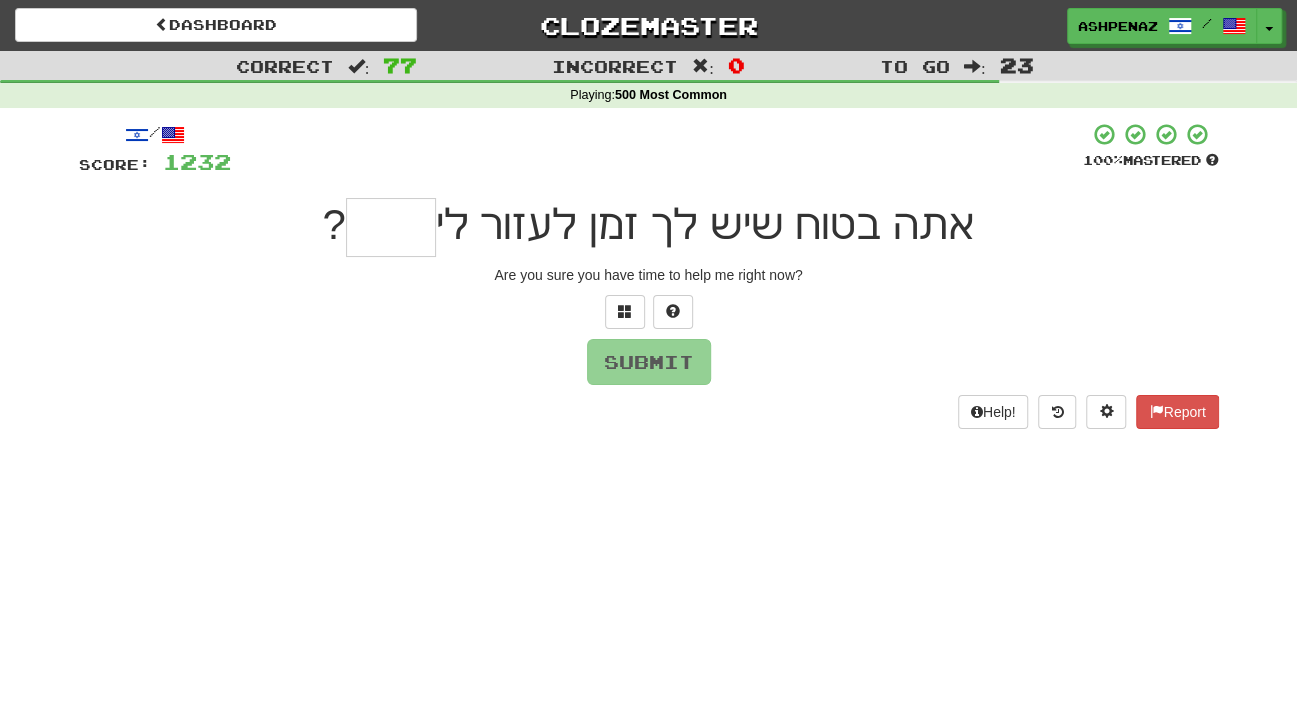 type on "*" 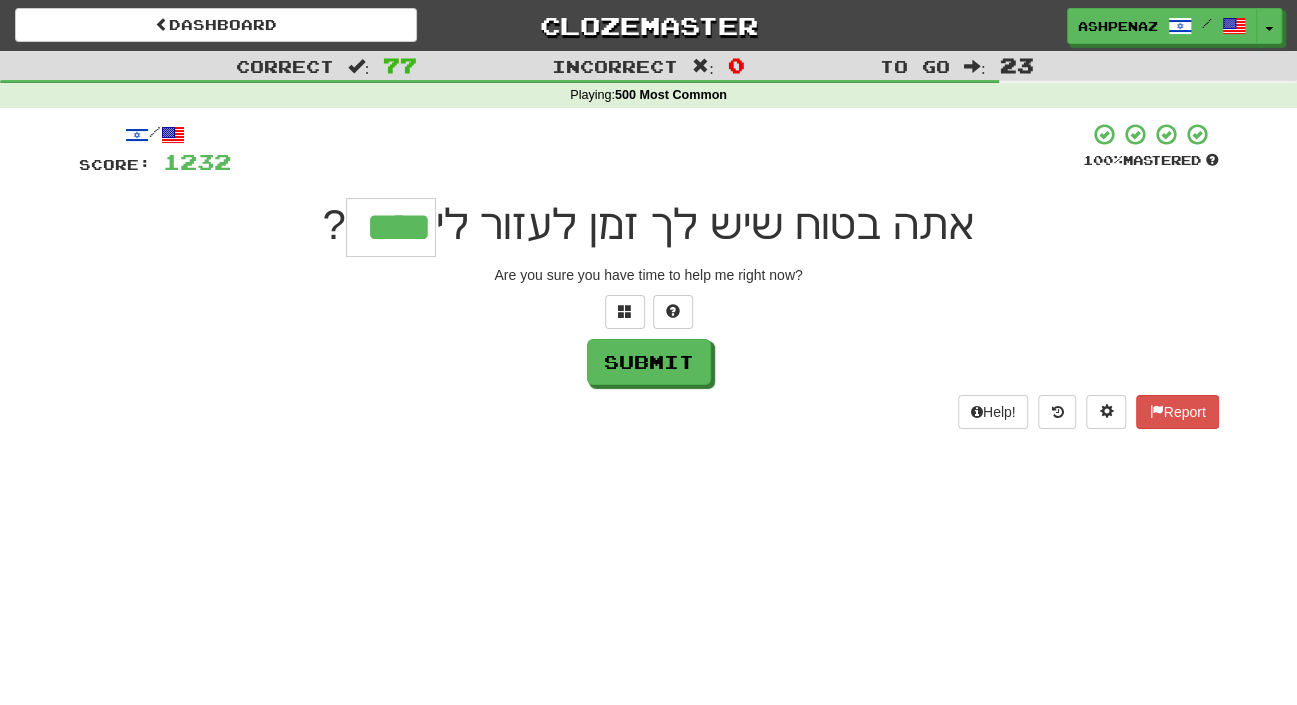 type on "****" 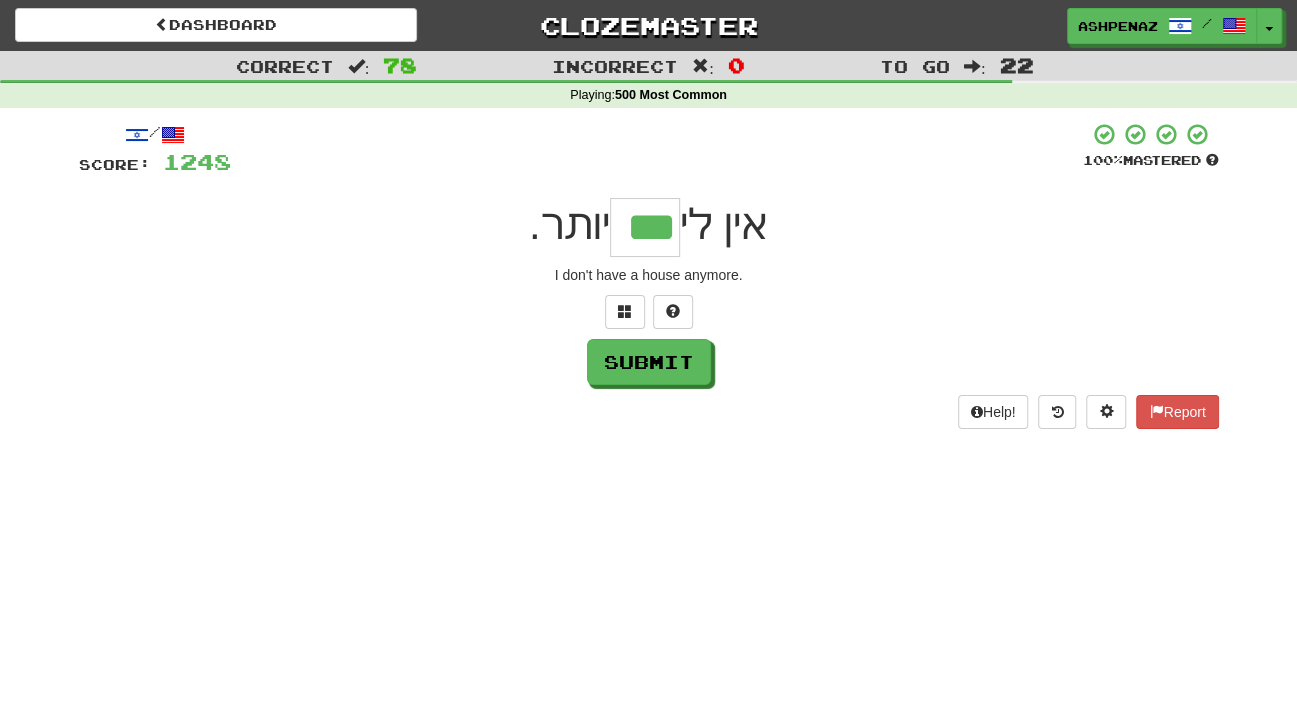 type on "***" 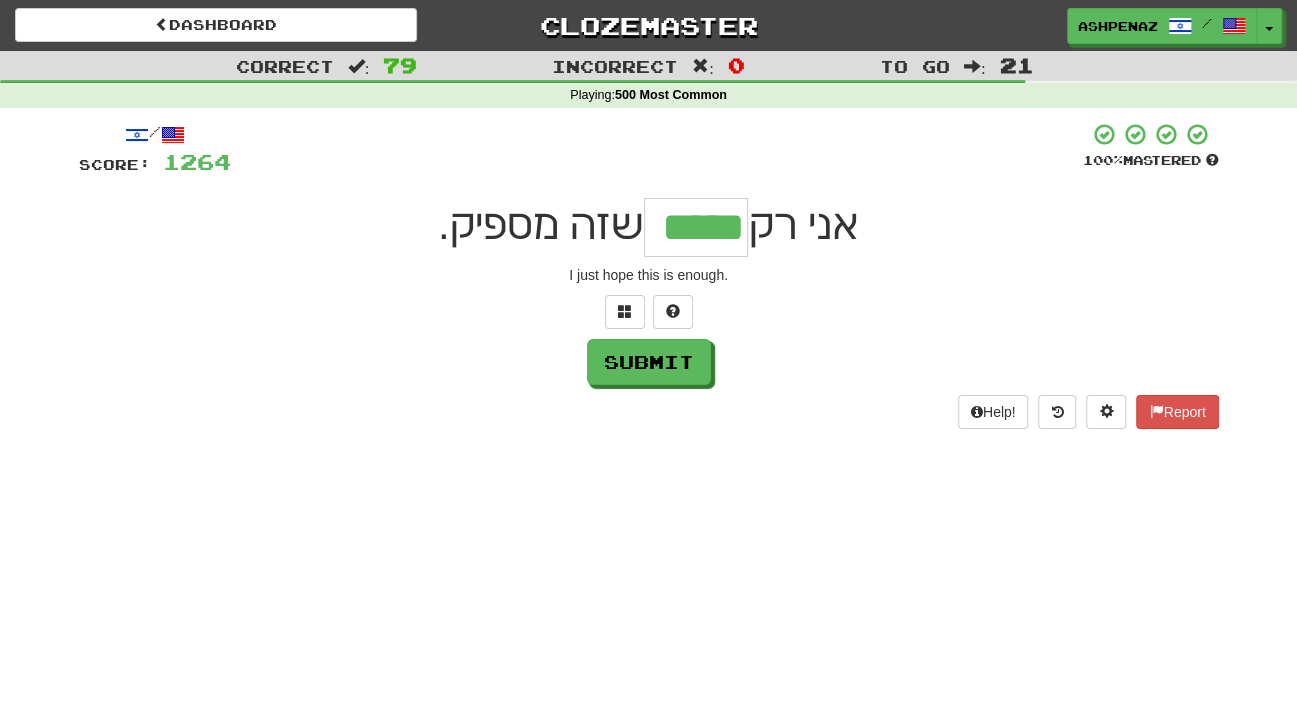 type on "*****" 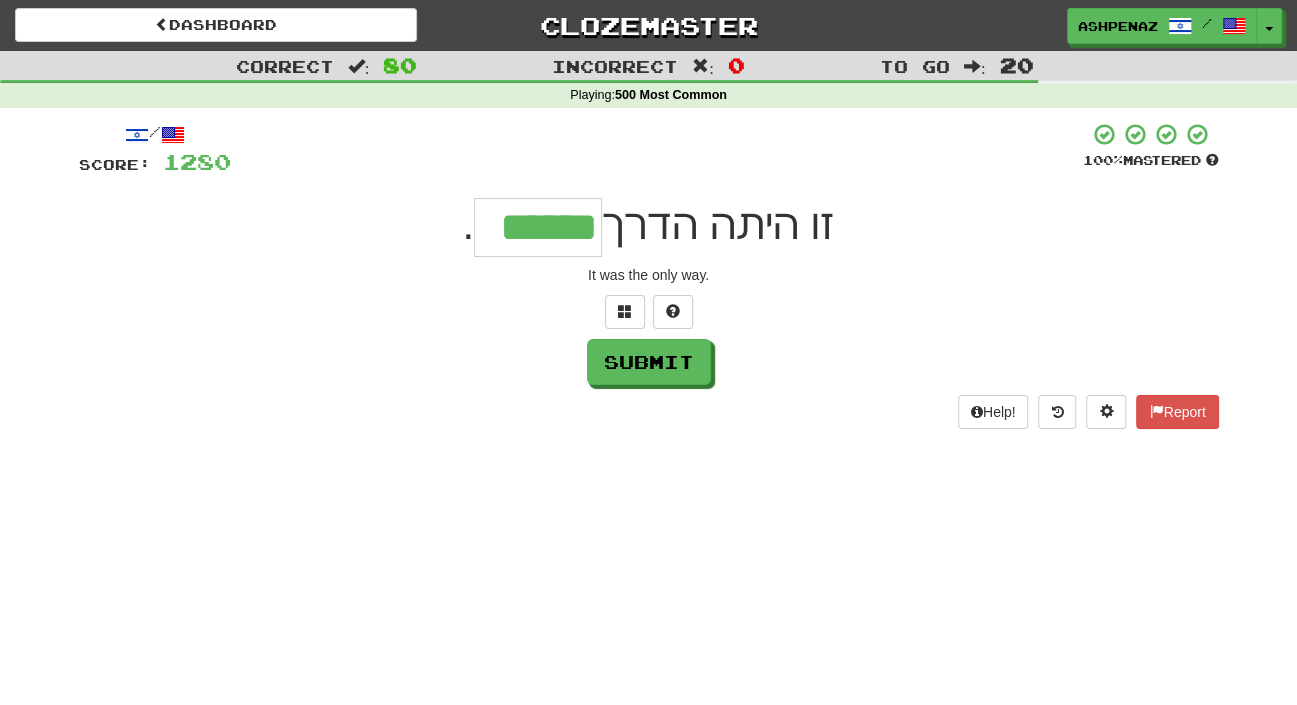 type on "******" 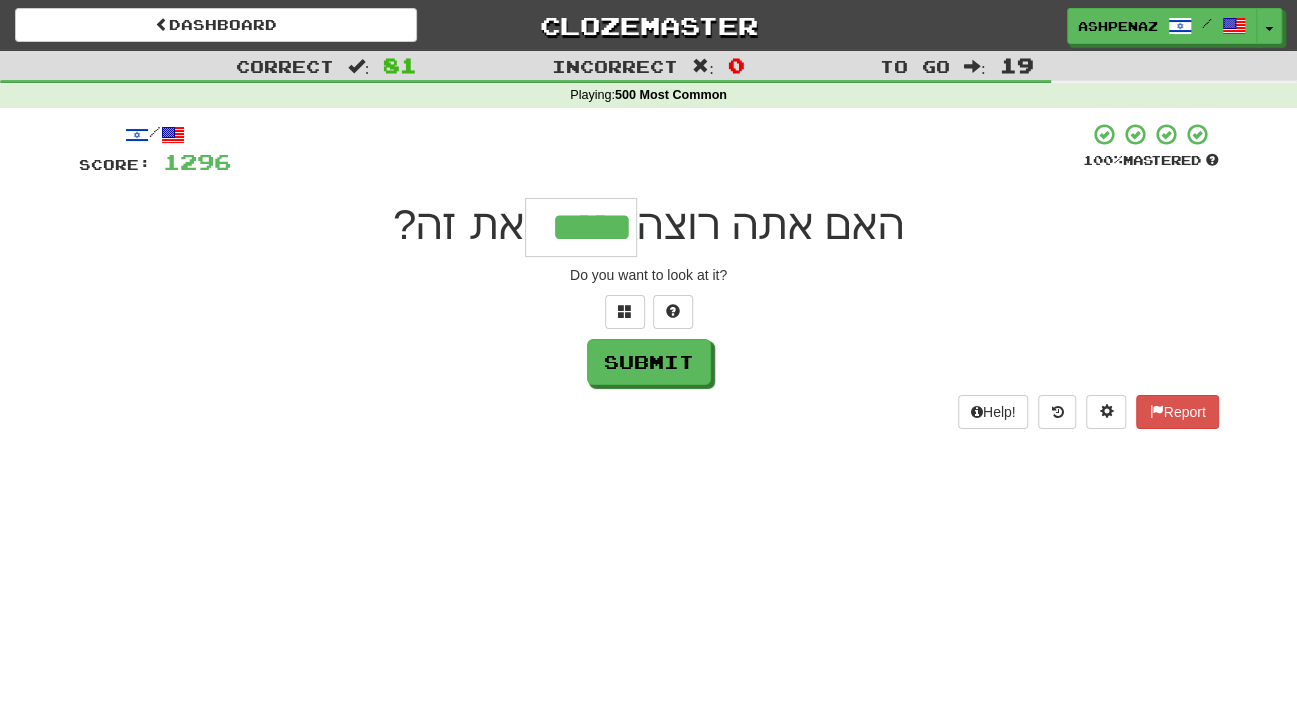 type on "*****" 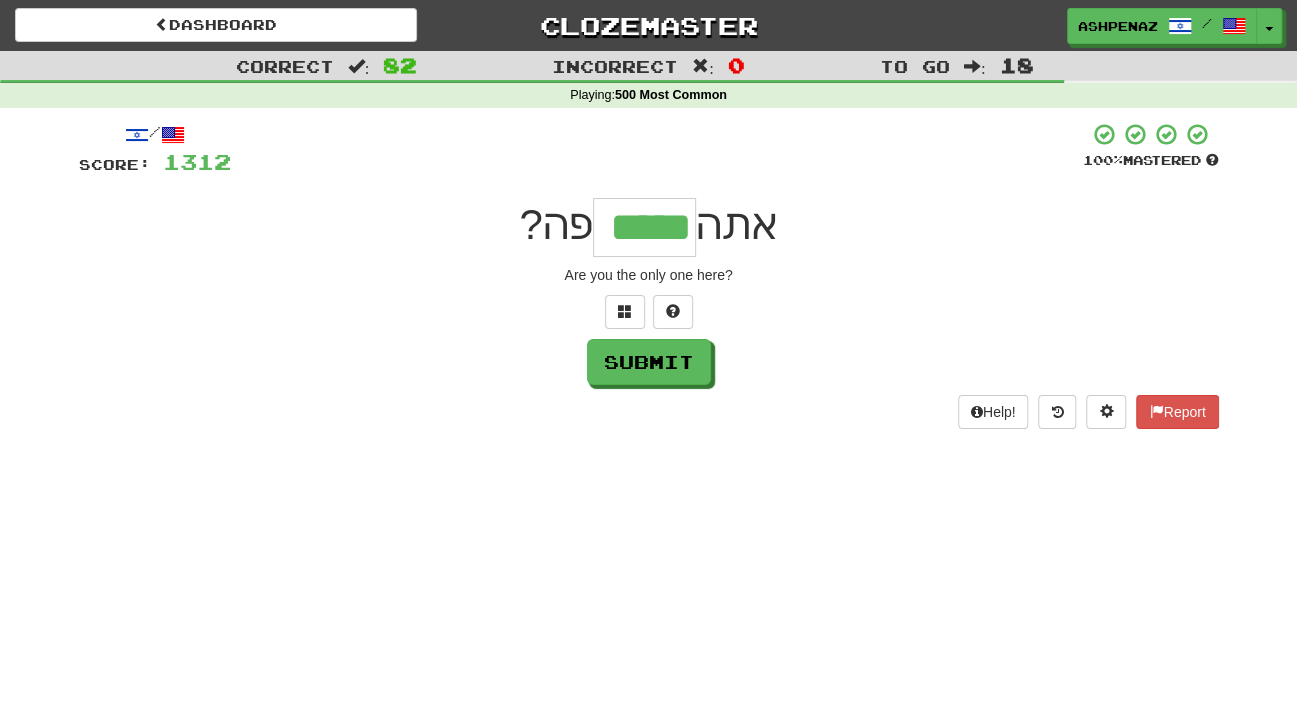 type on "*****" 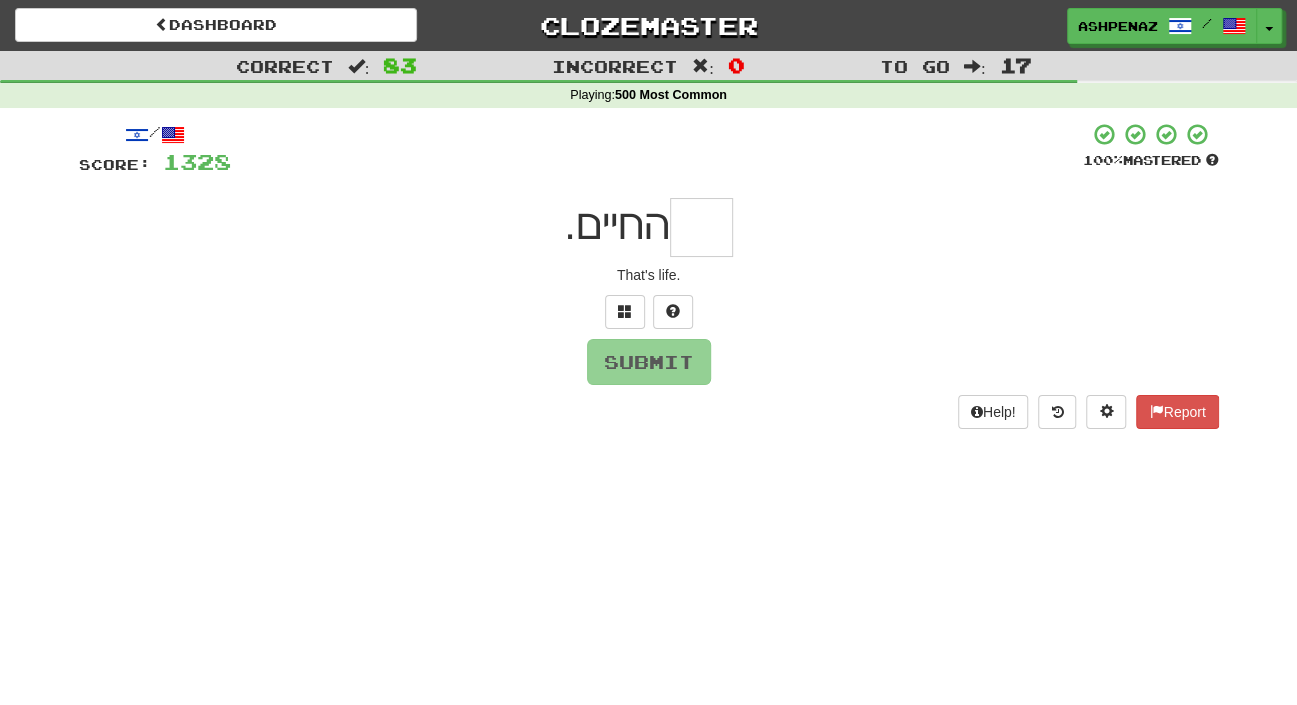 type on "*" 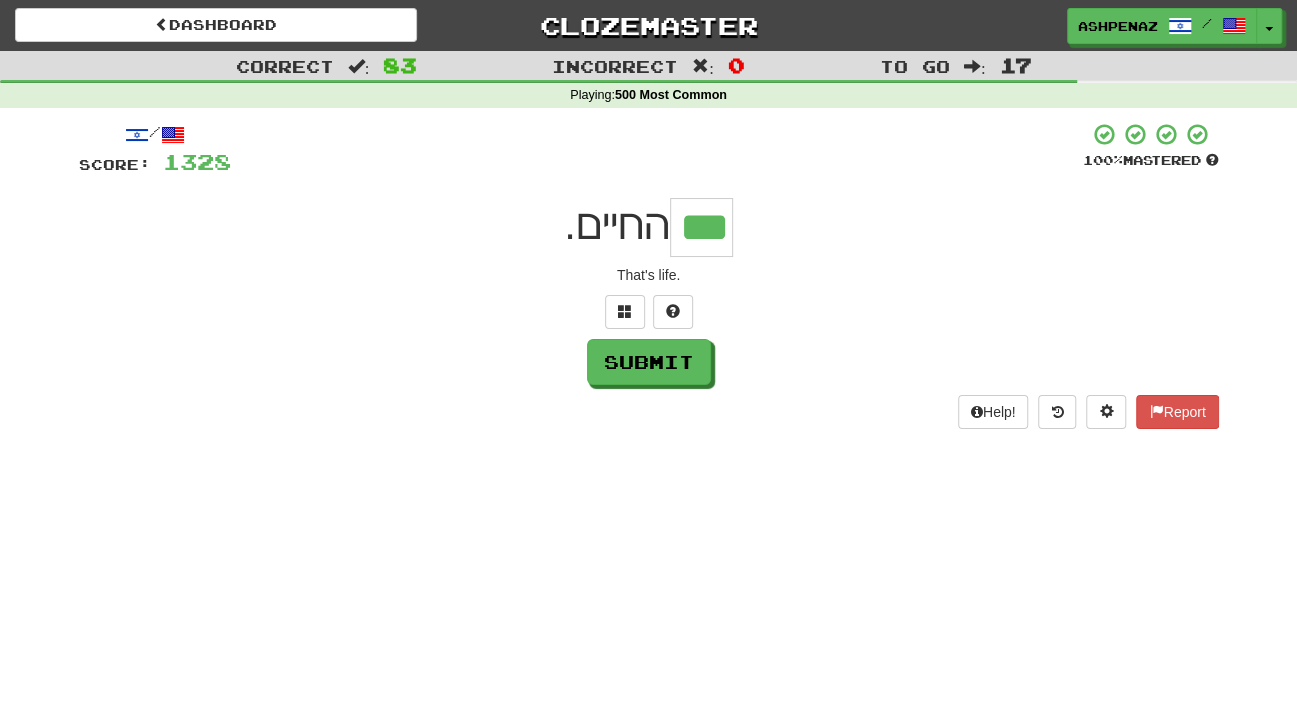 type on "***" 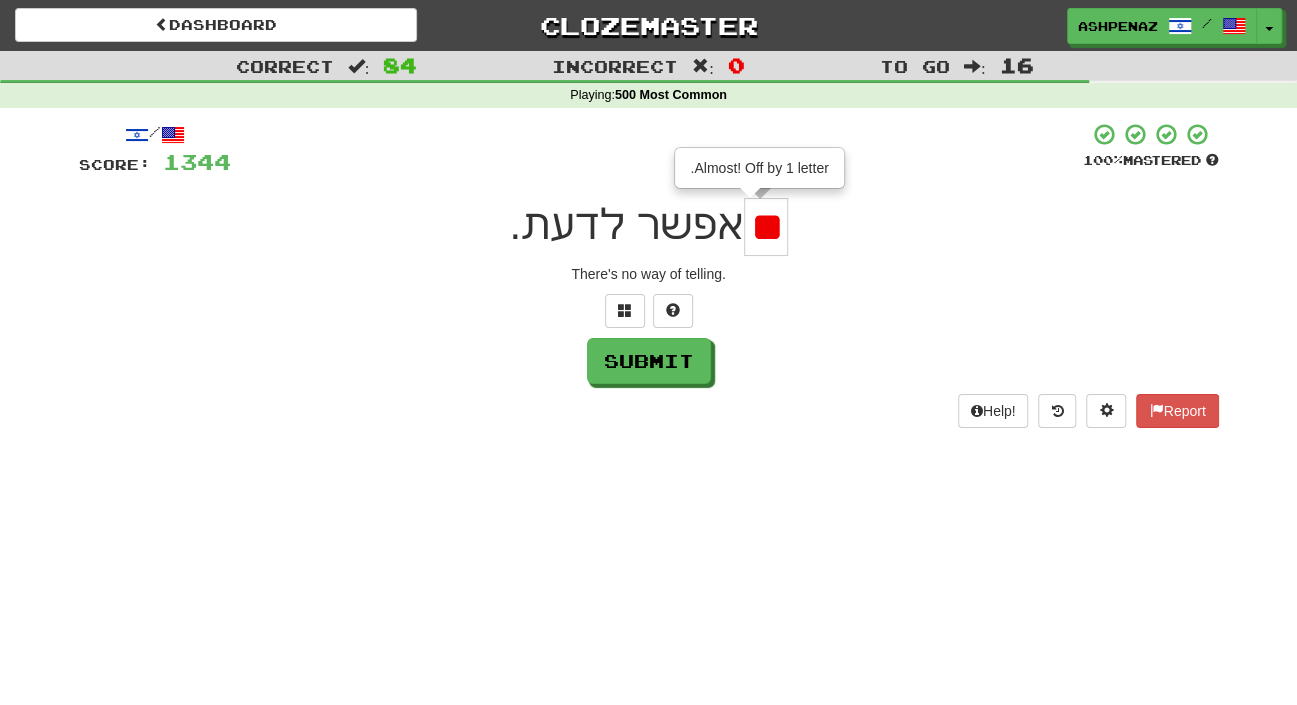 scroll, scrollTop: 0, scrollLeft: 0, axis: both 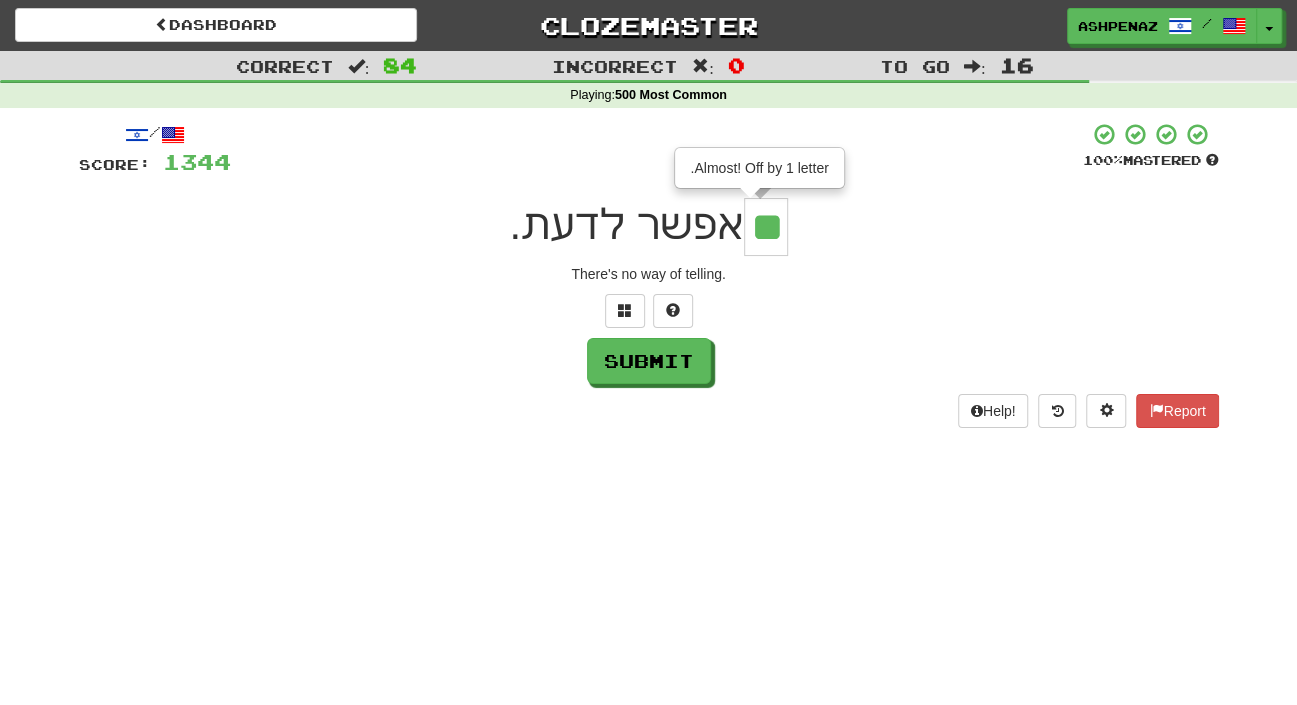 type on "**" 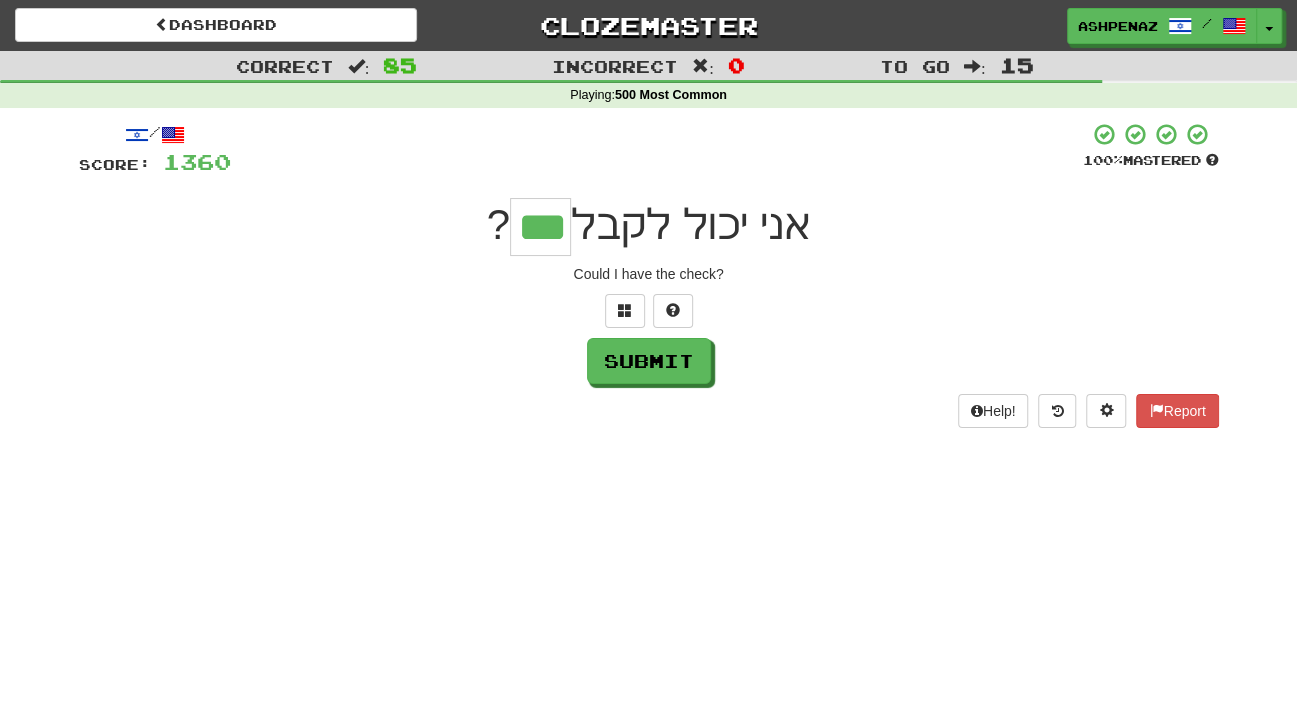 type on "***" 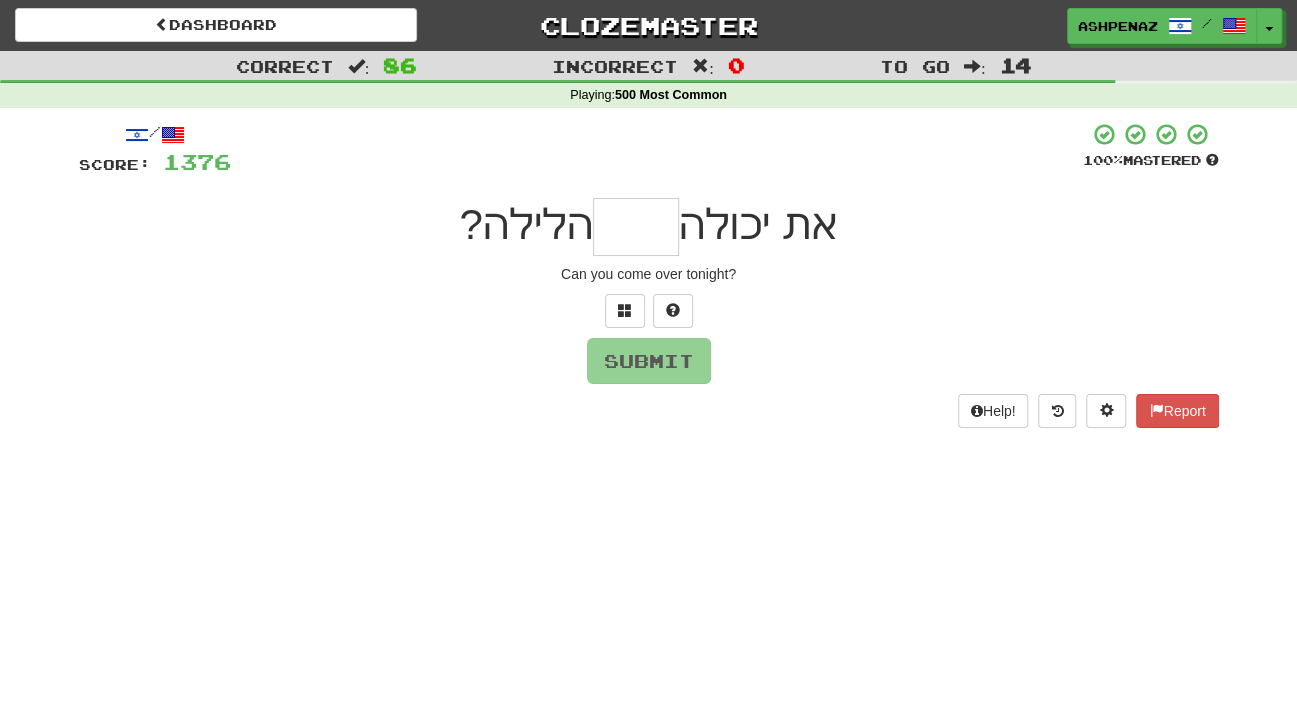 type on "*" 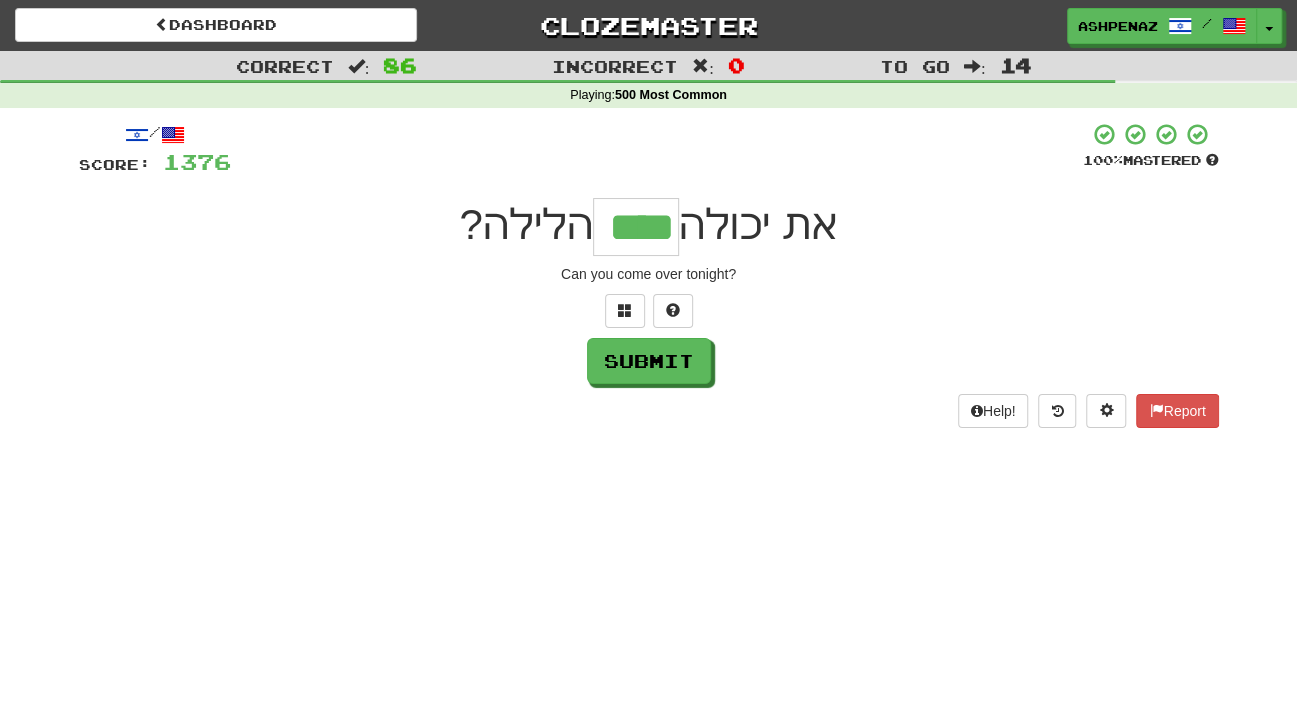 type on "****" 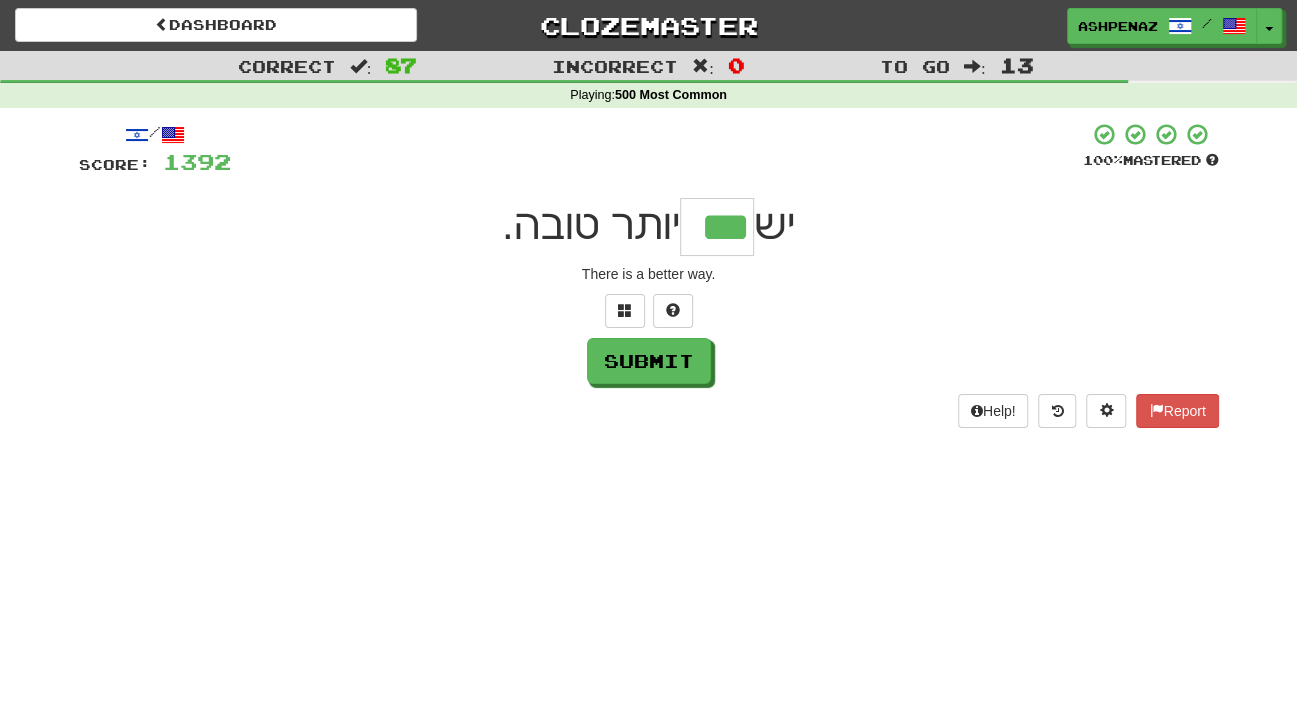 type on "***" 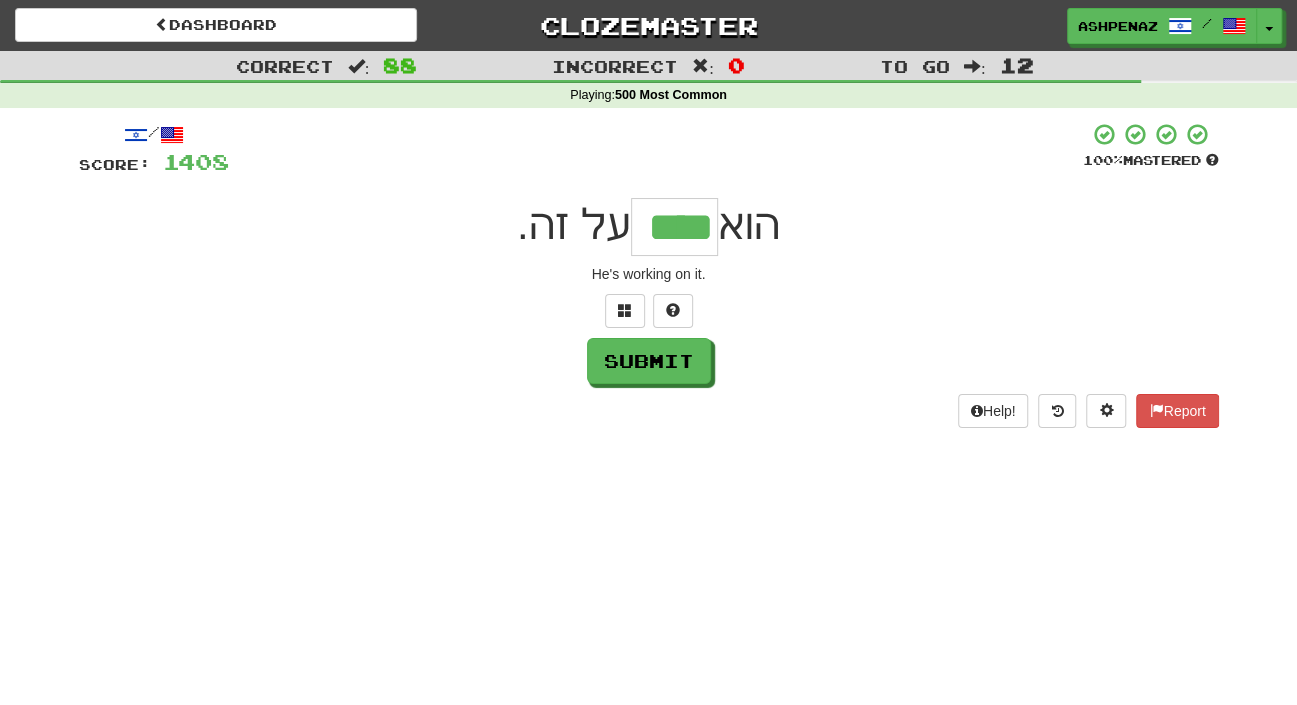 type on "****" 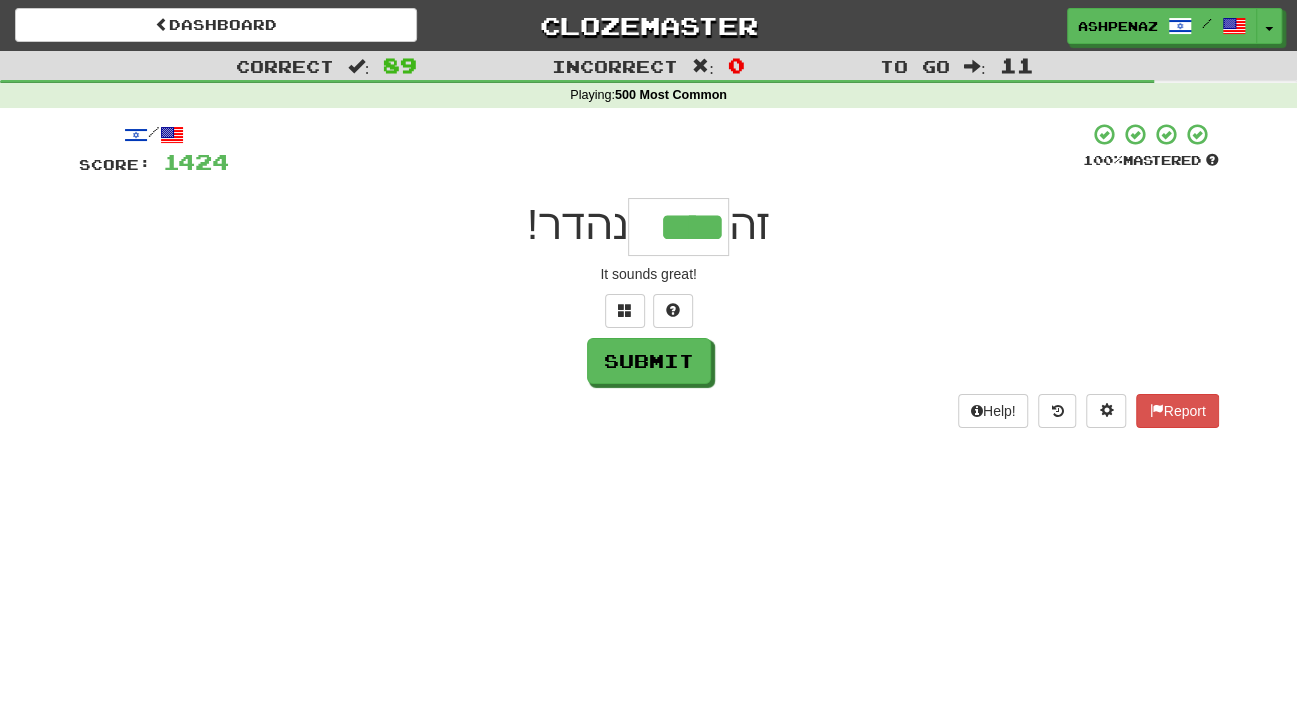type on "****" 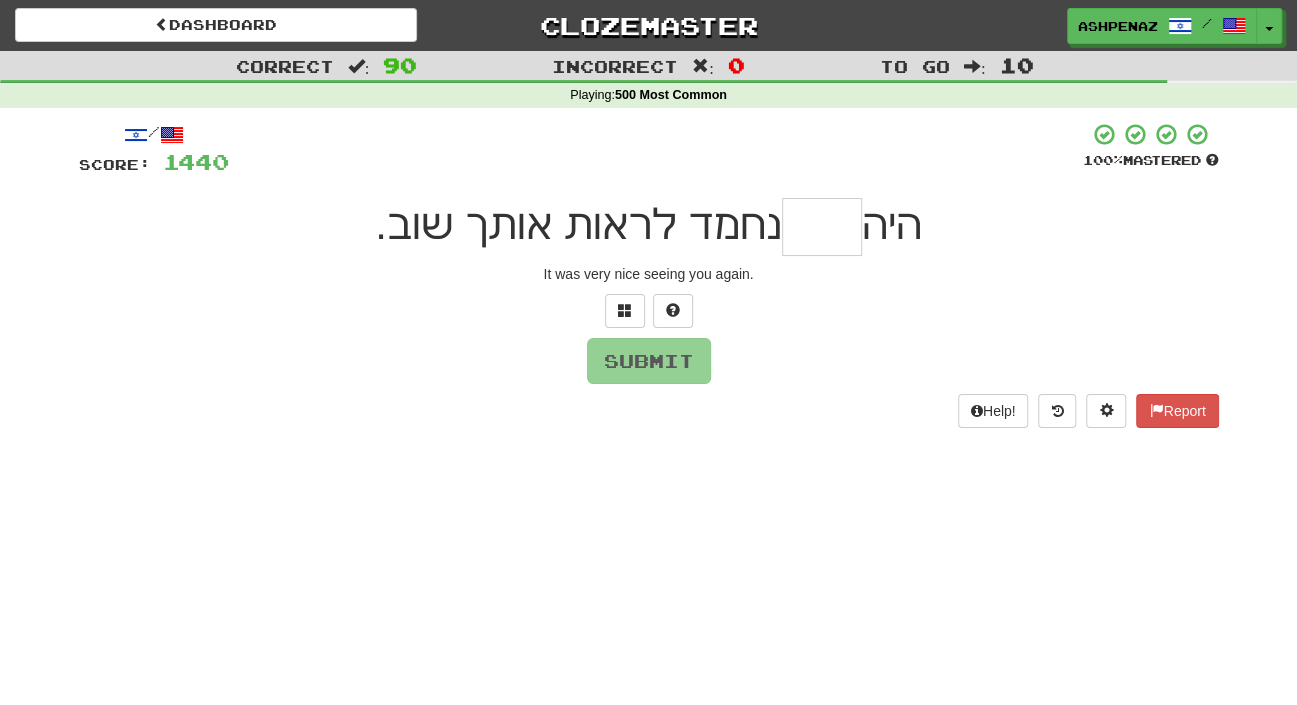 type on "*" 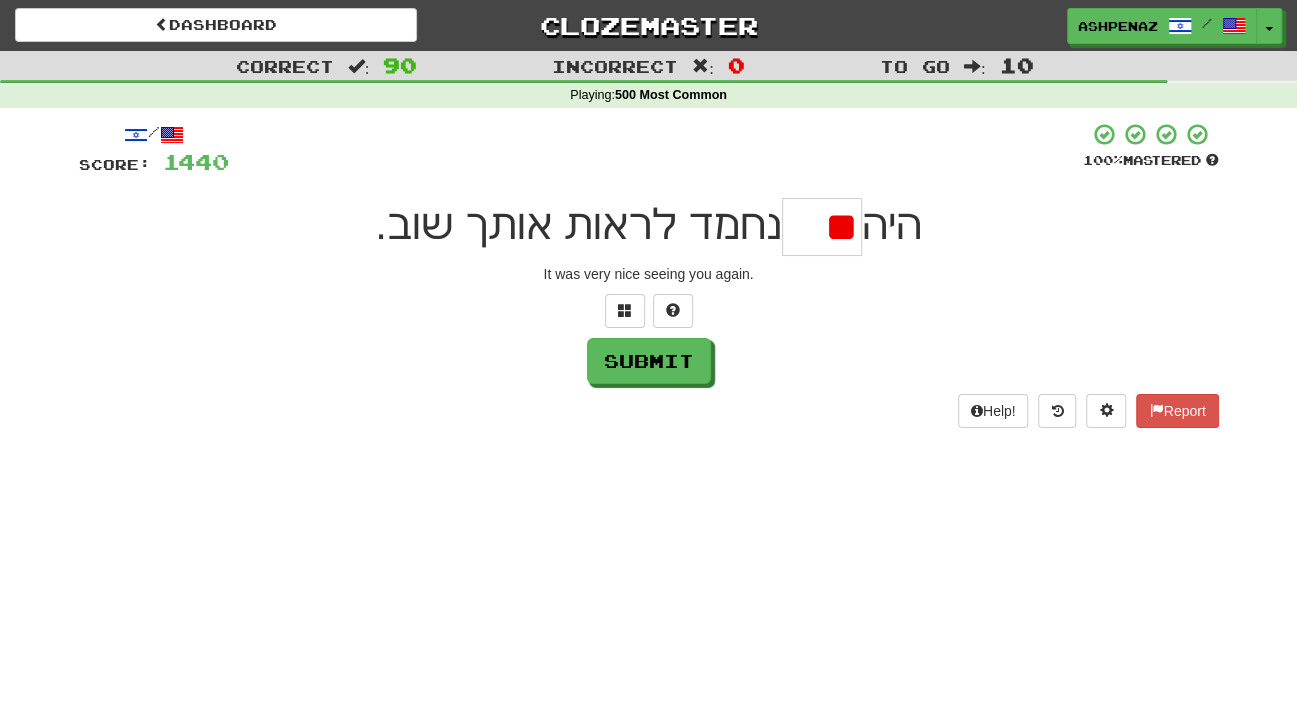 type on "*" 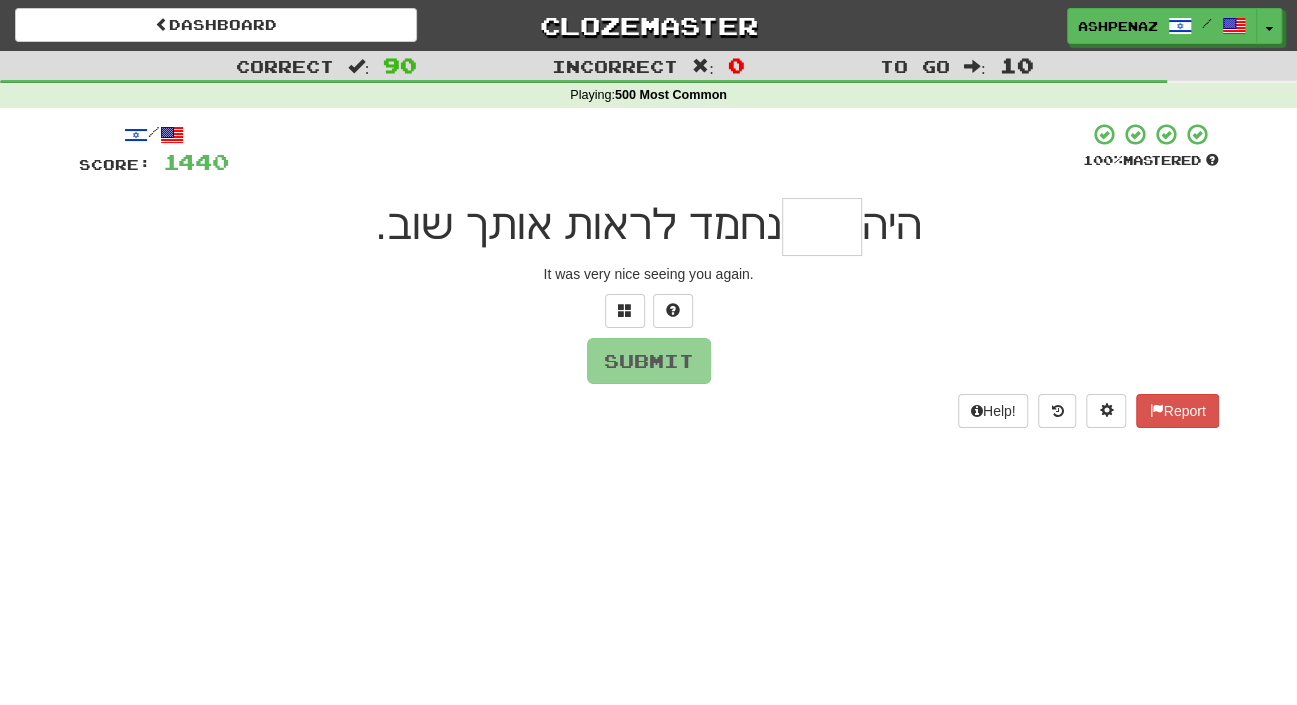 type on "*" 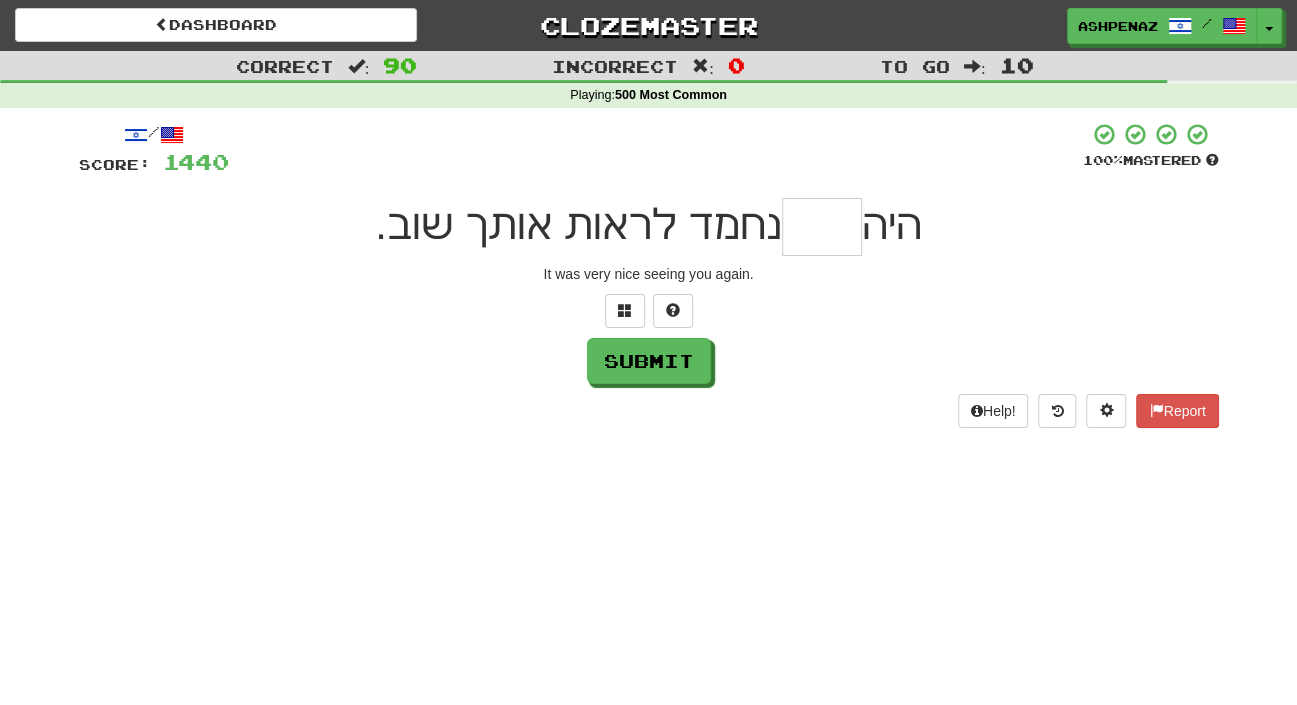 type on "*" 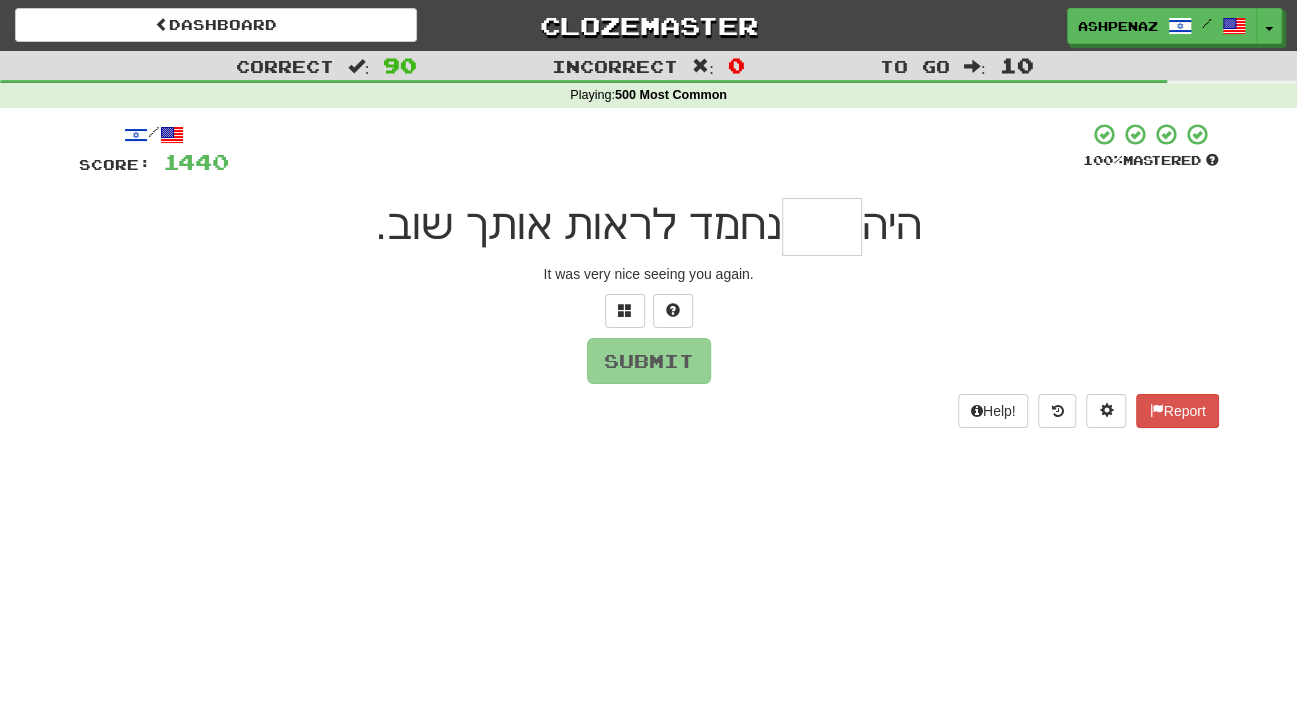 type on "*" 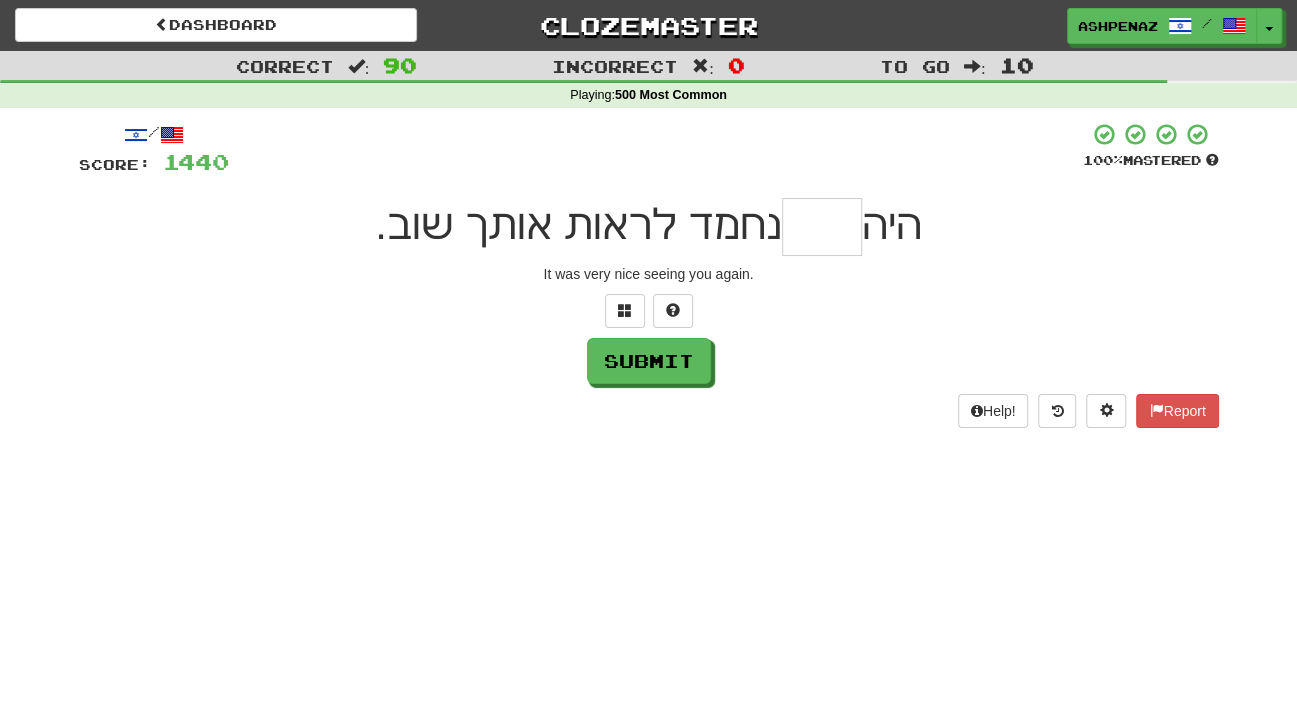 type on "*" 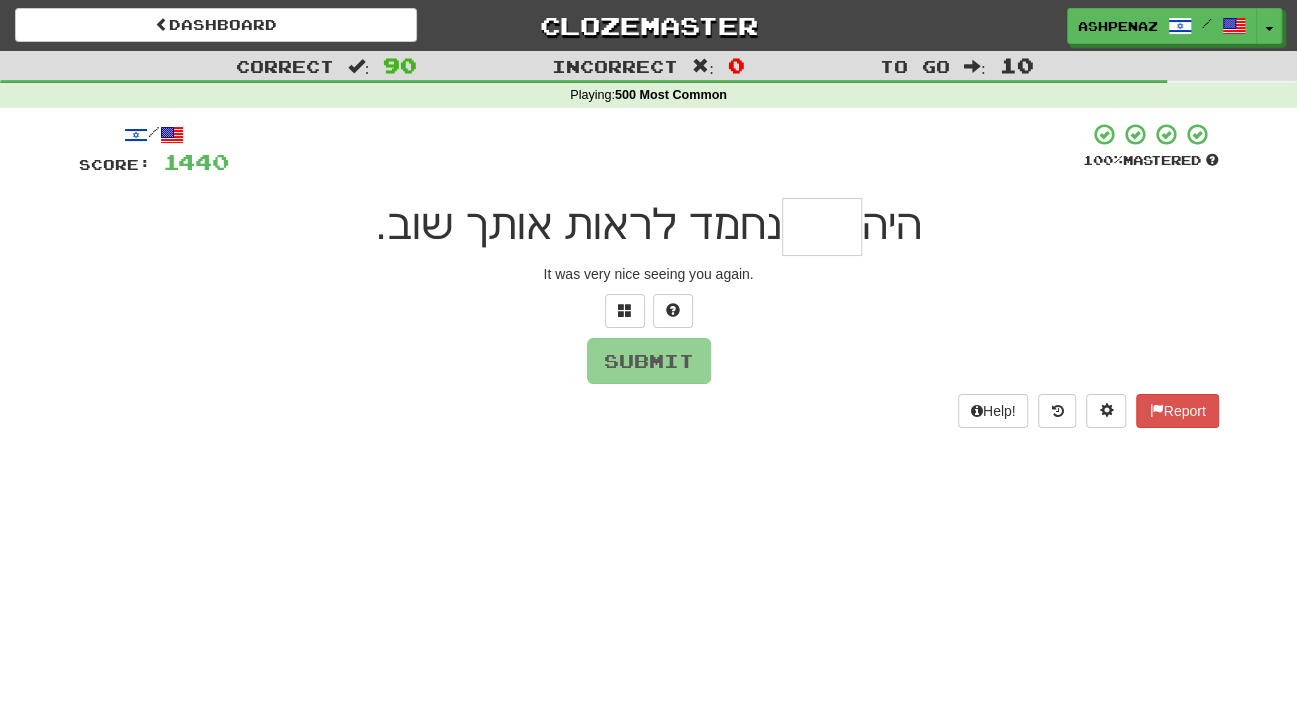 type on "*" 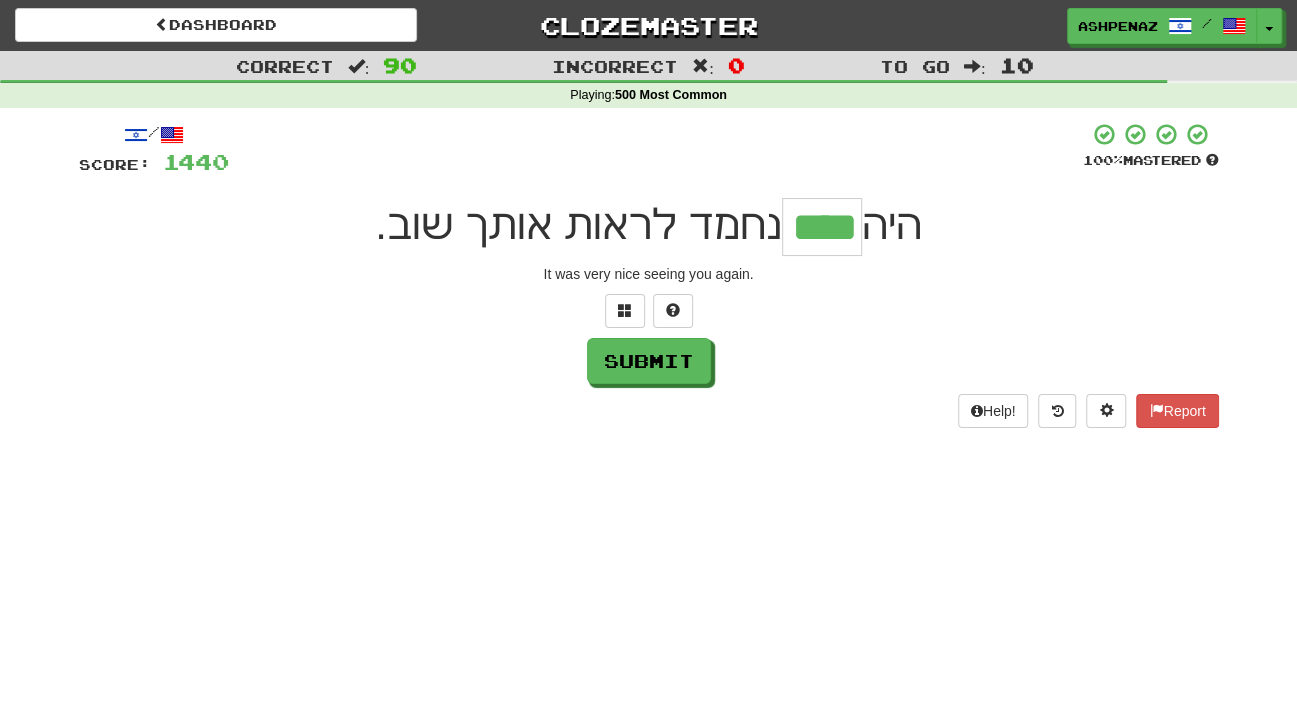 type on "****" 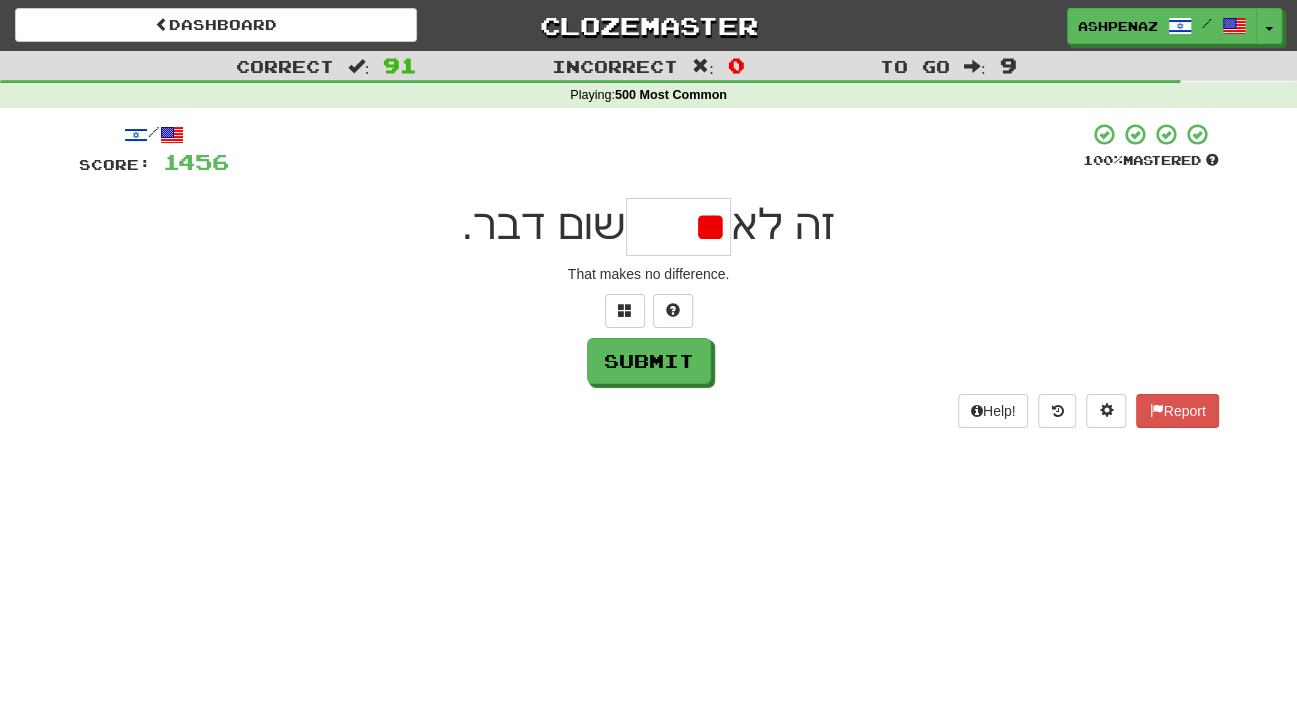 type on "*" 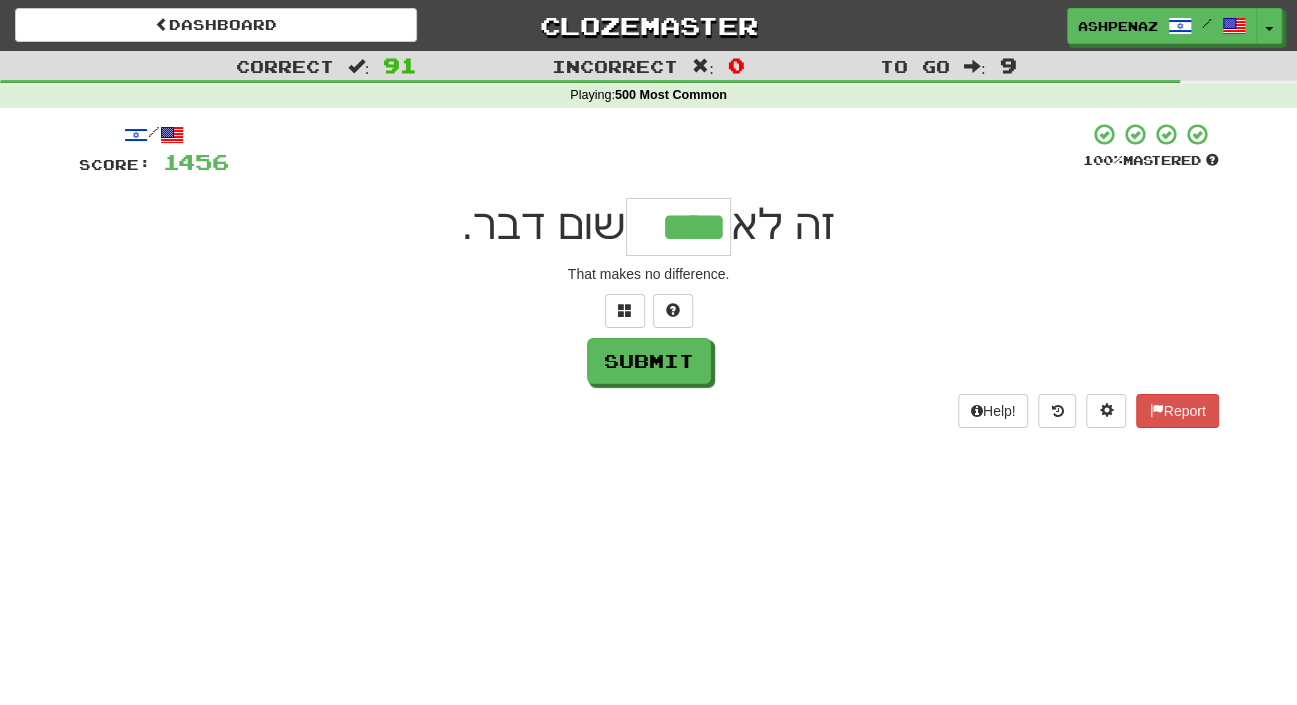type on "****" 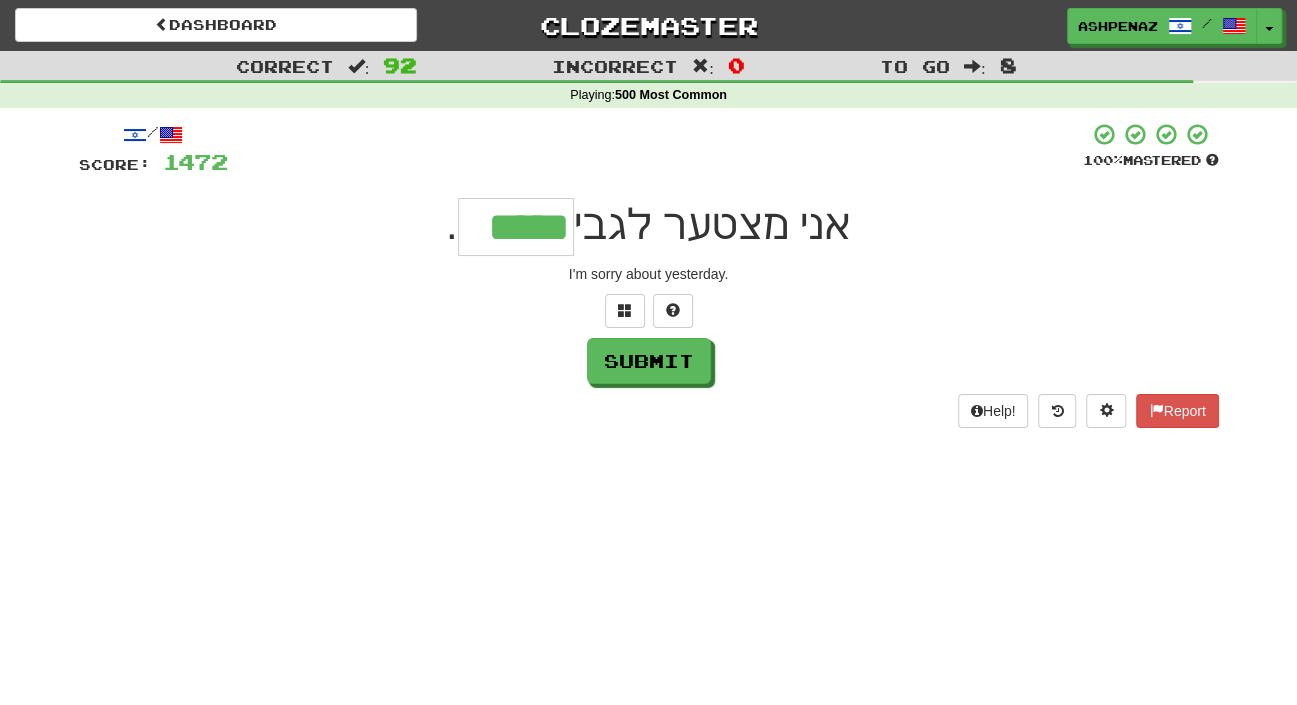 type on "*****" 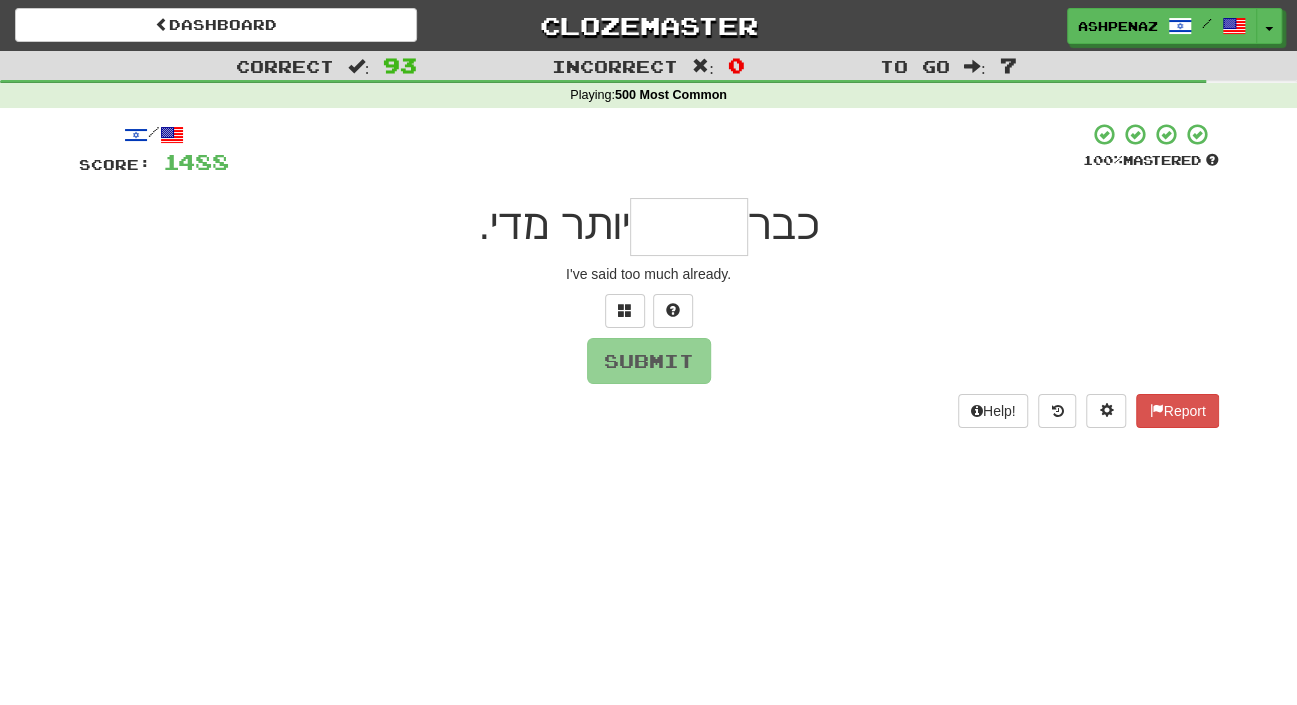 type on "*" 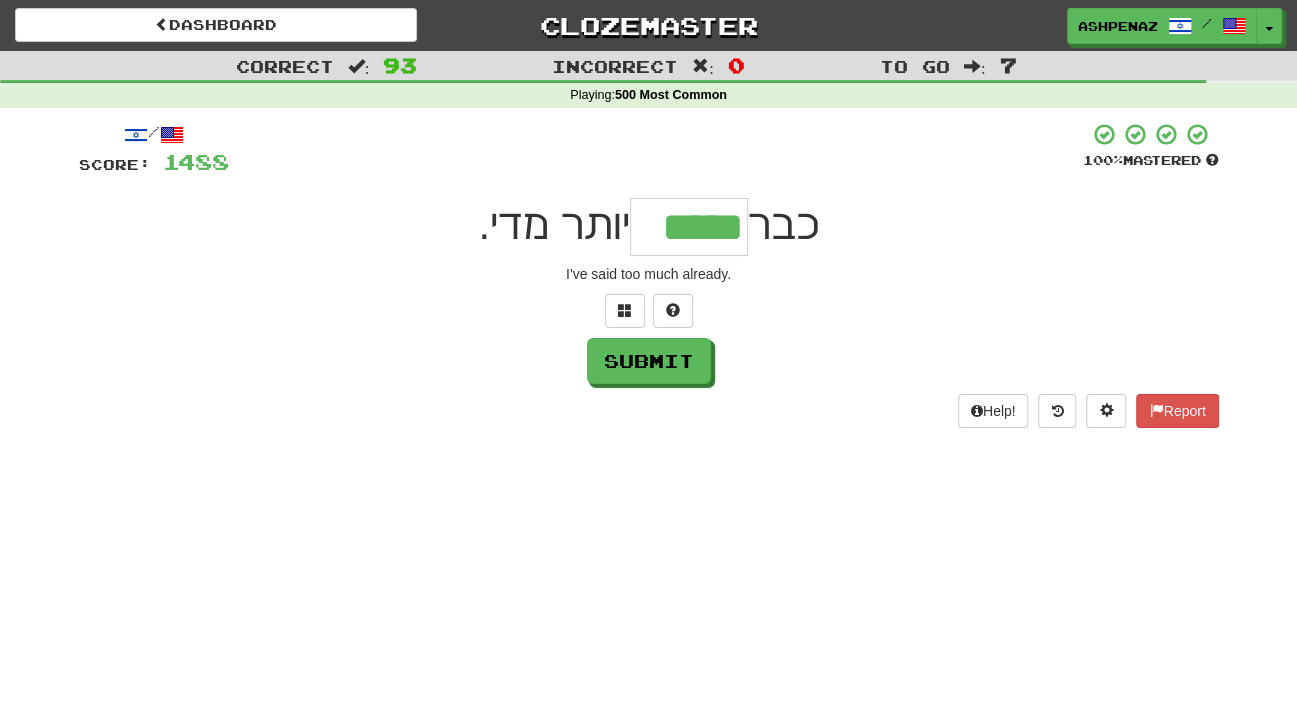 type on "*****" 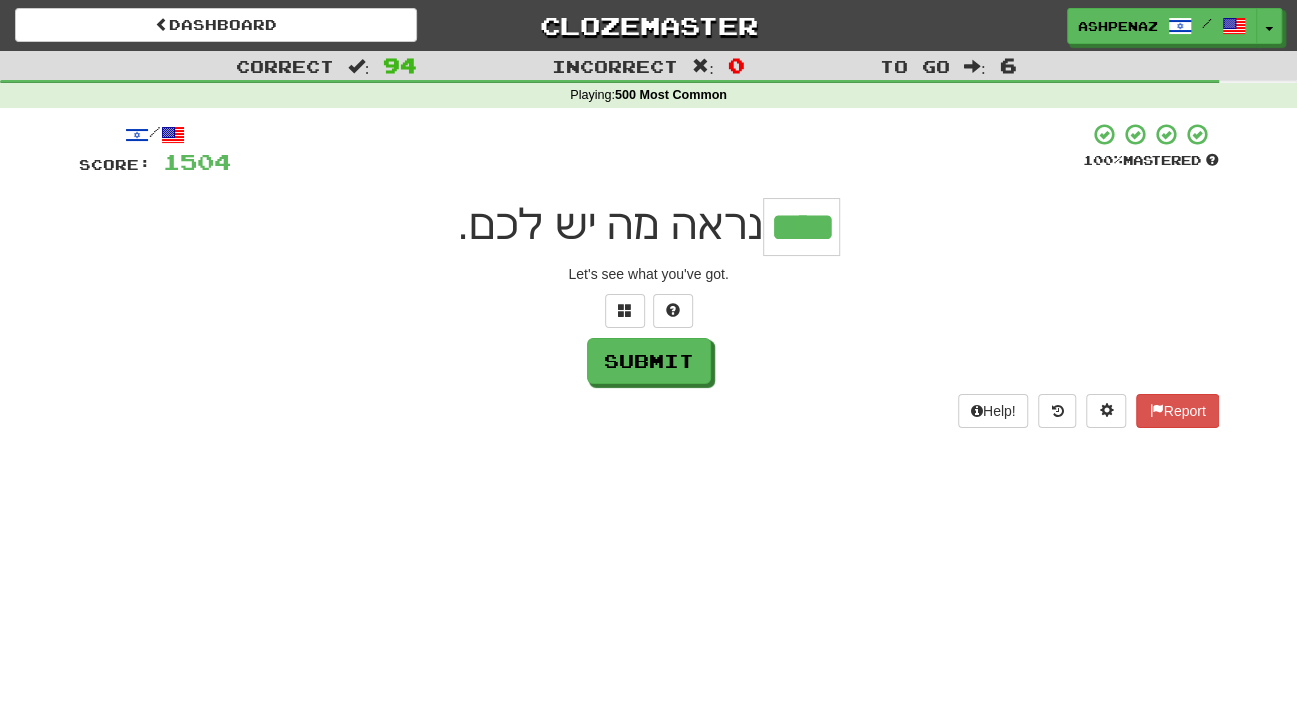 type on "****" 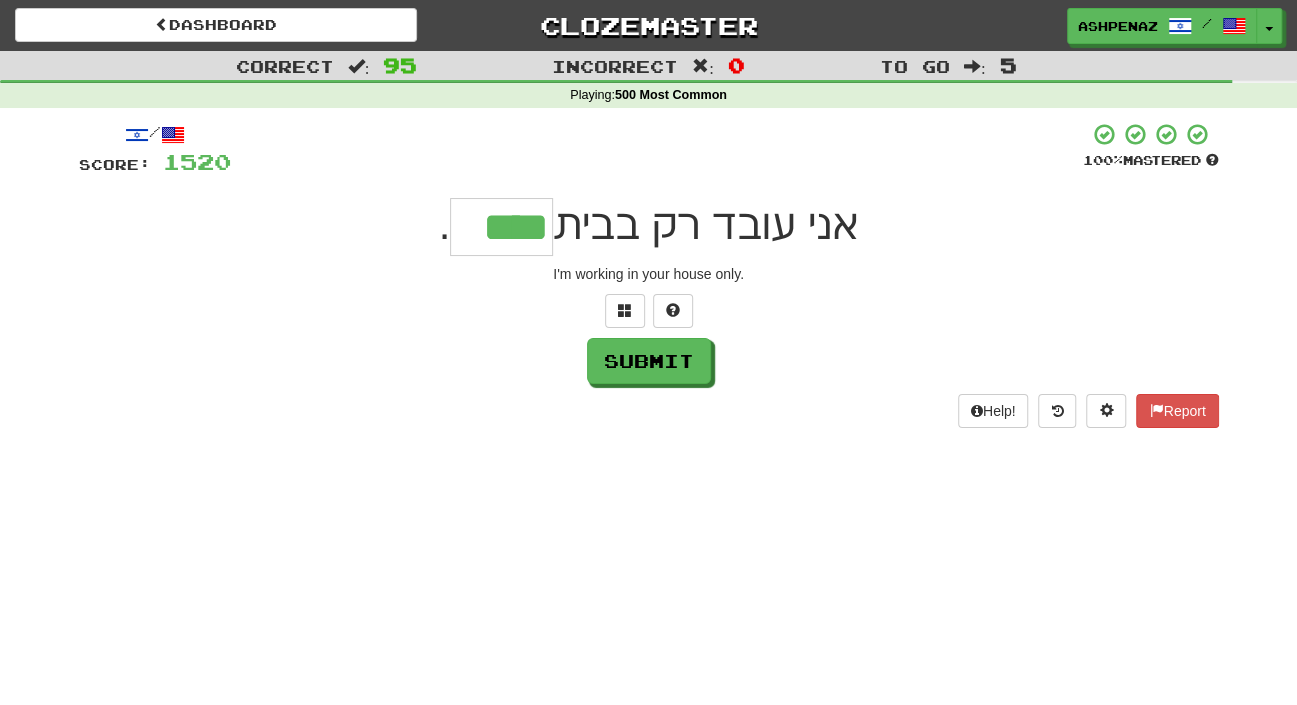 type on "****" 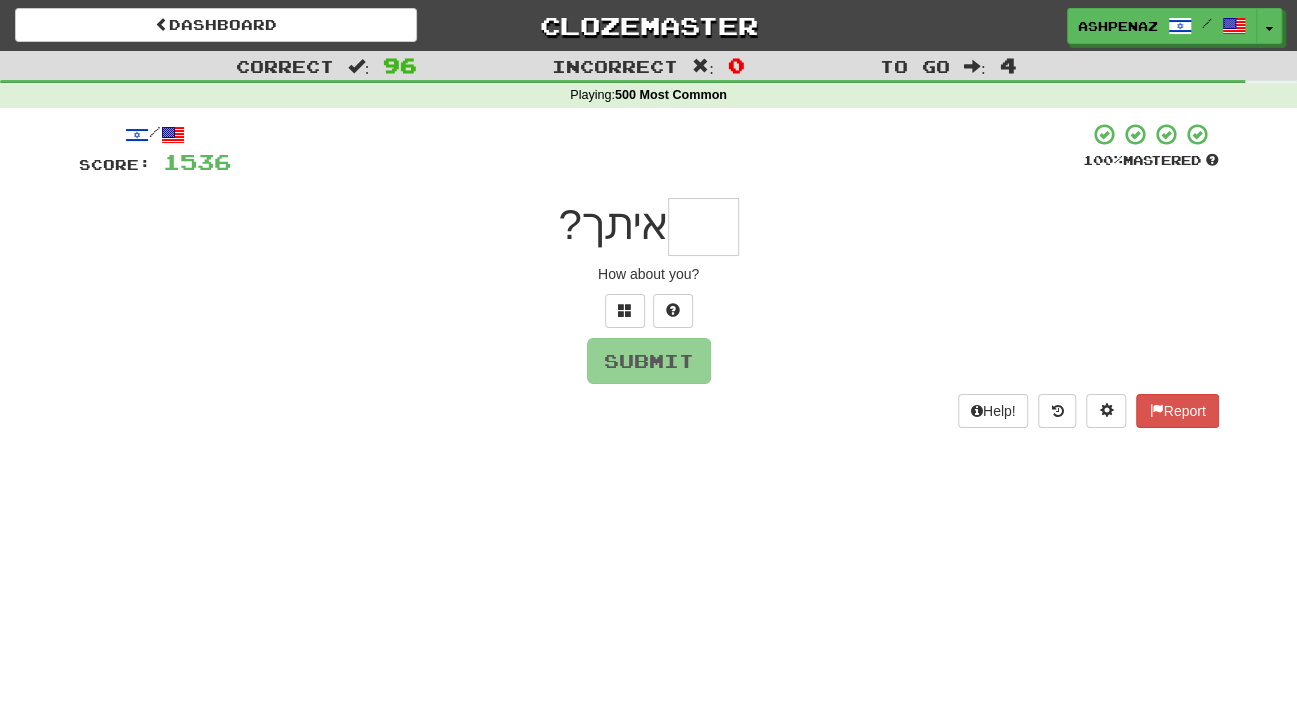 type on "*" 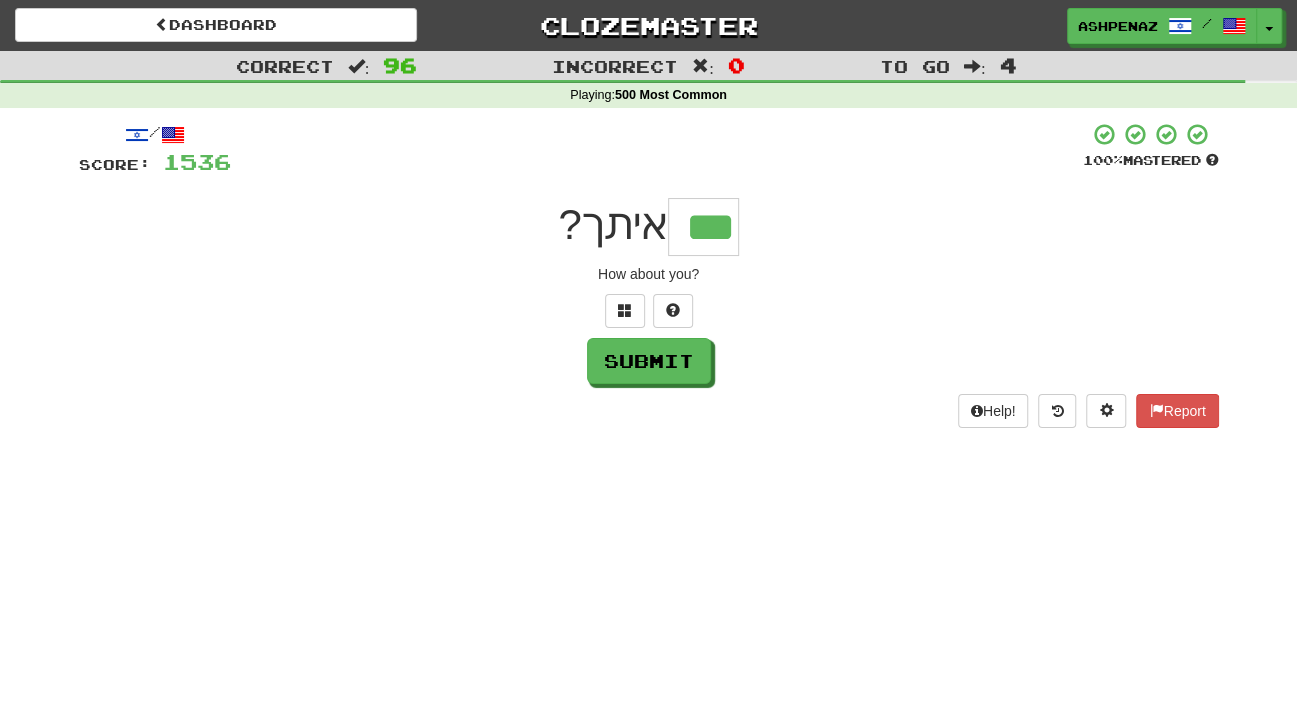 type on "***" 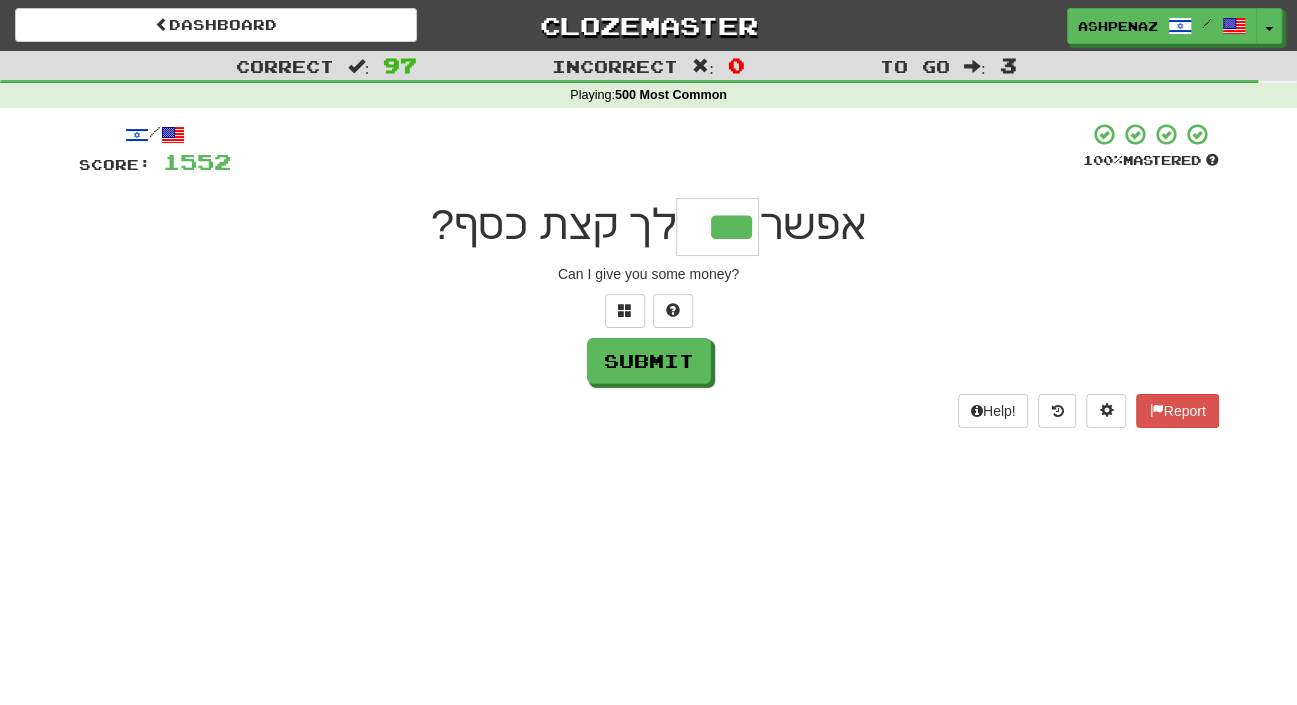 type on "***" 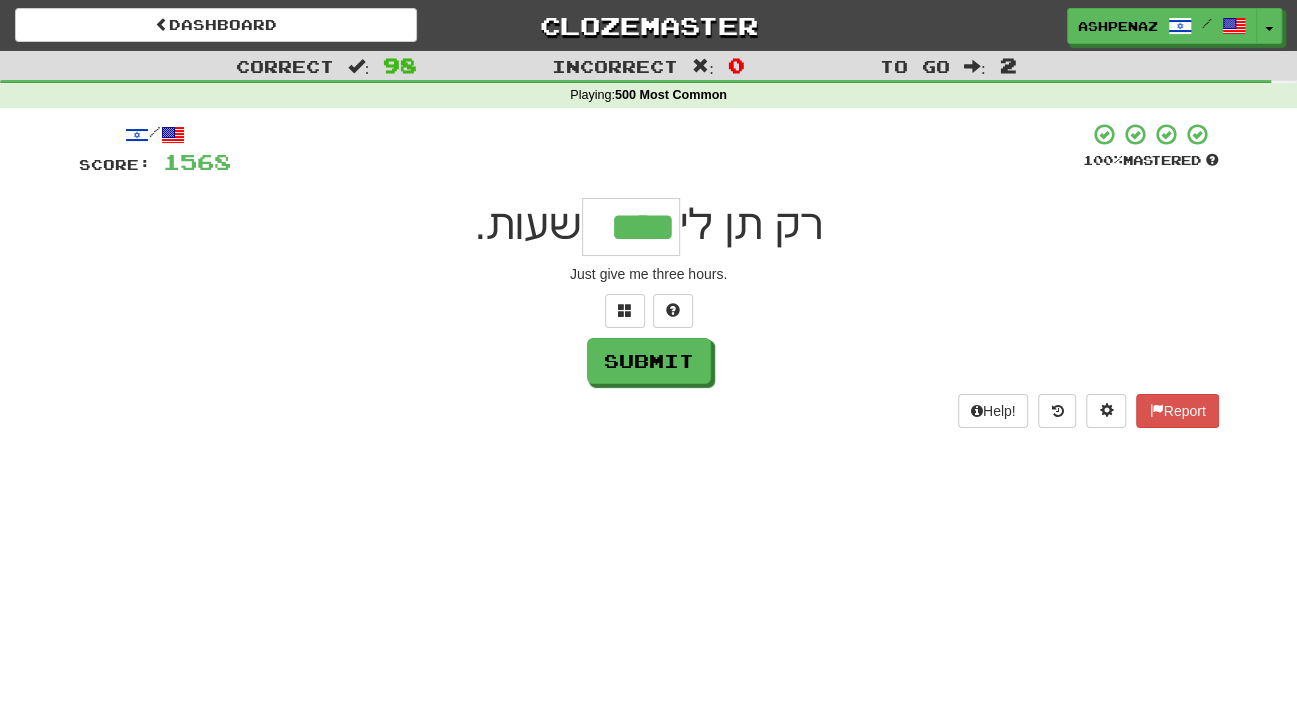 type on "****" 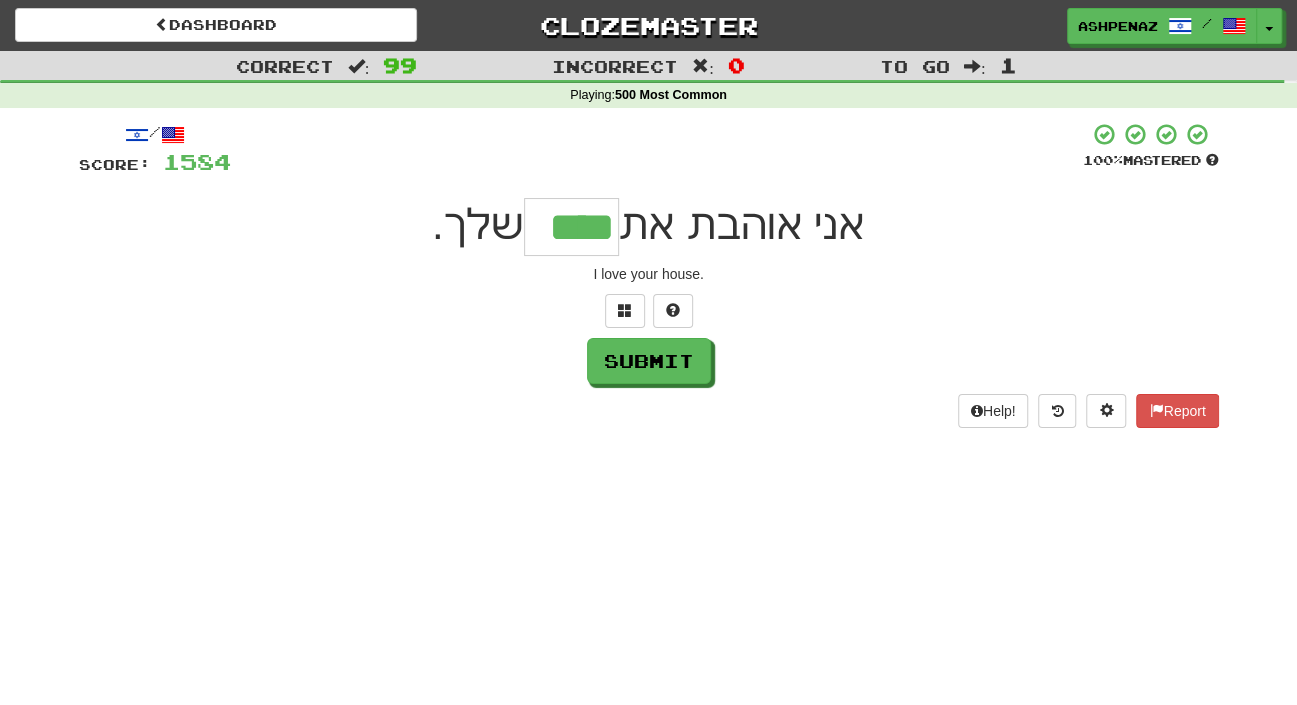 type on "****" 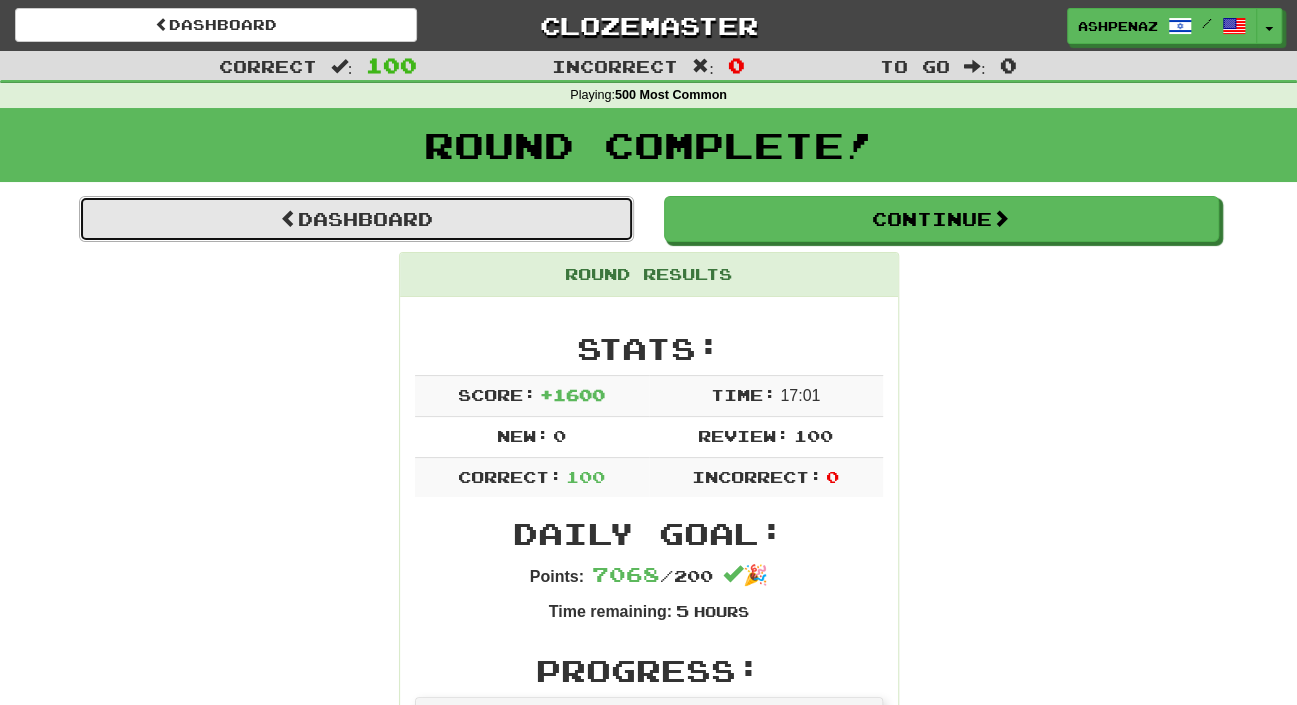 click on "Dashboard" at bounding box center [356, 219] 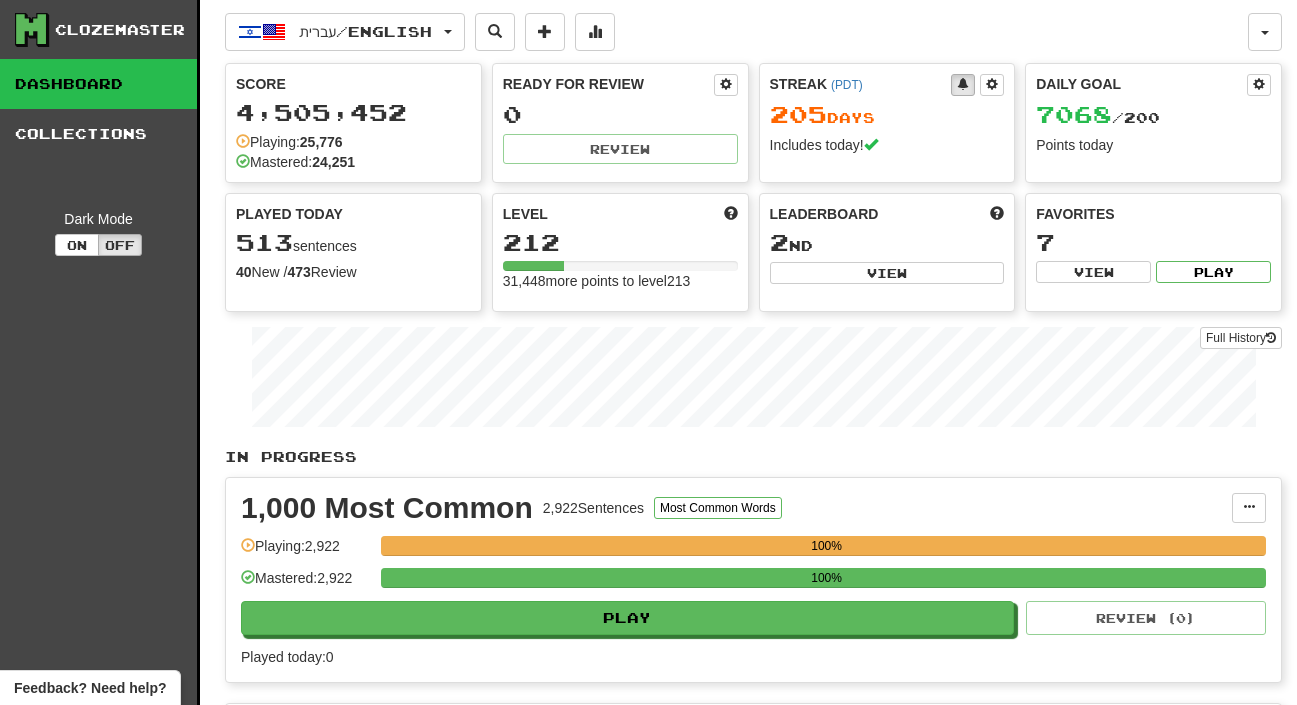 scroll, scrollTop: 0, scrollLeft: 0, axis: both 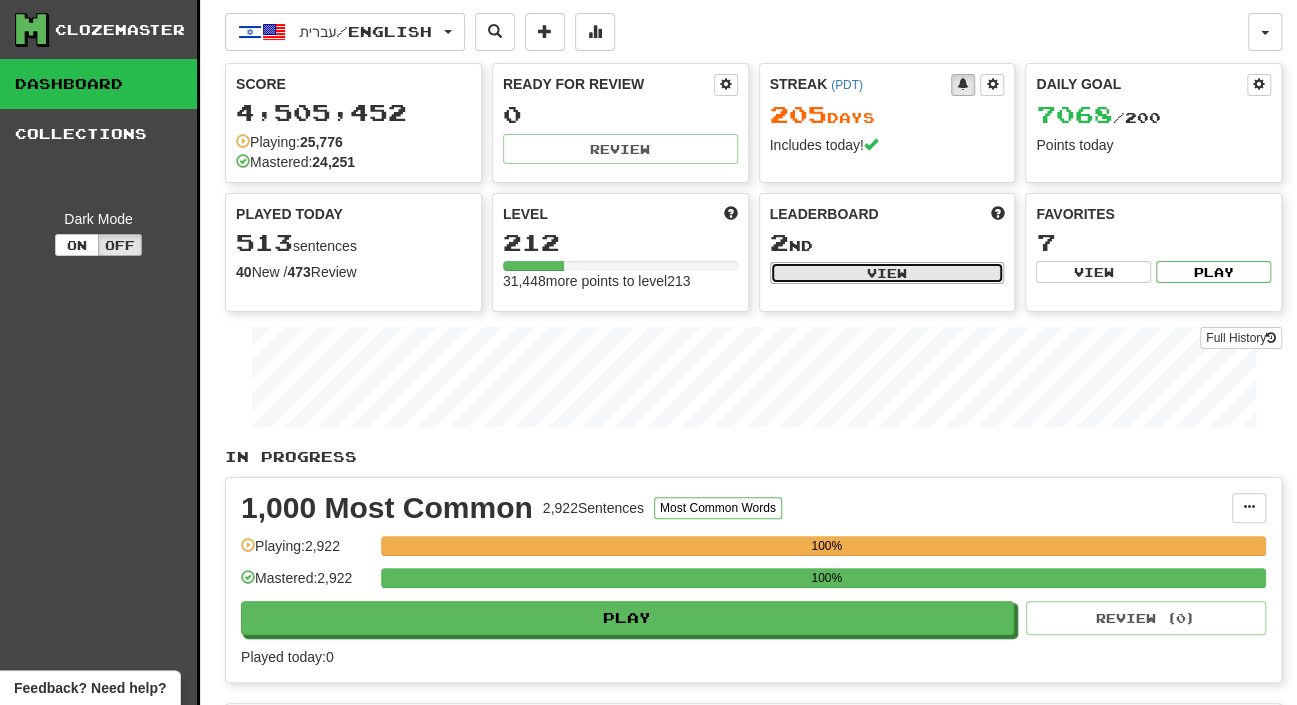 click on "View" at bounding box center [887, 273] 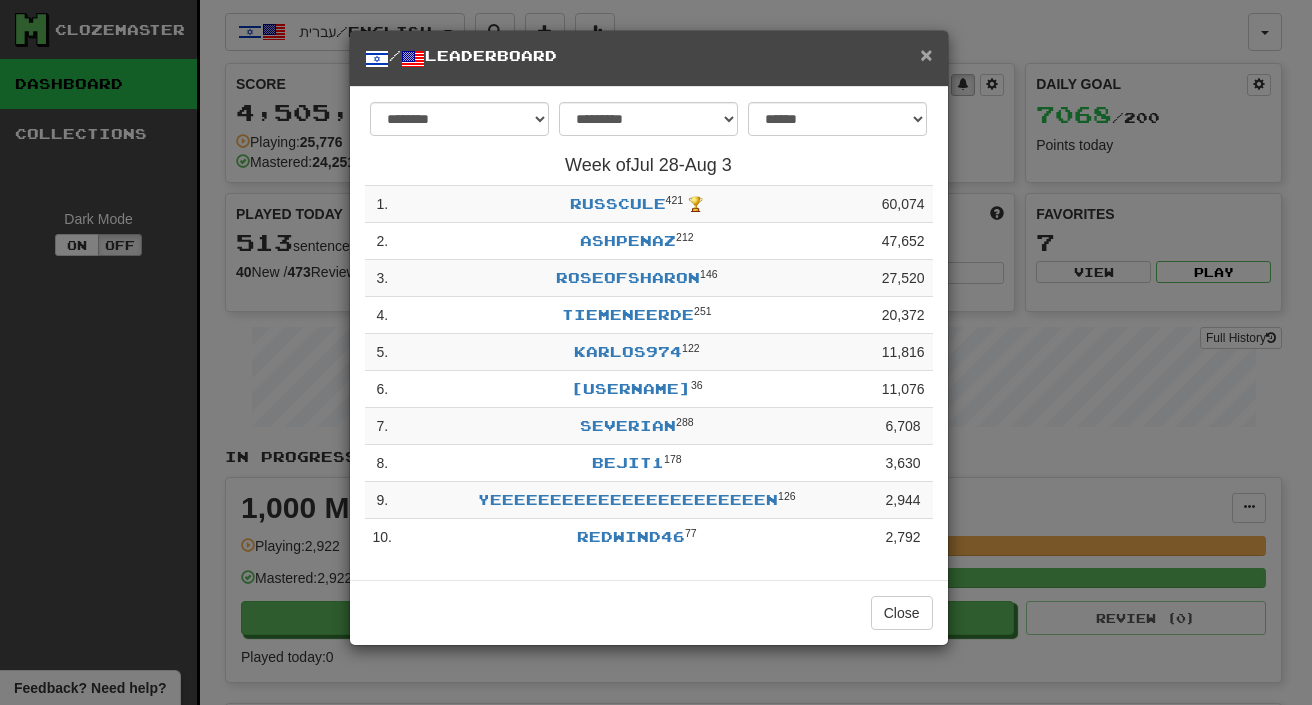 click on "×" at bounding box center [926, 54] 